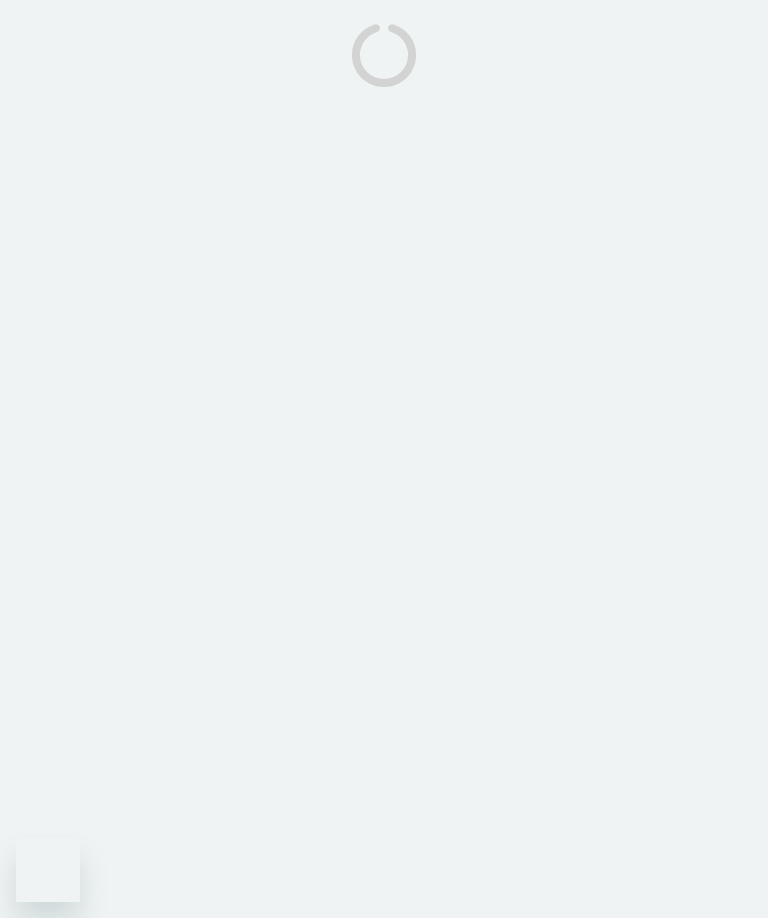 scroll, scrollTop: 0, scrollLeft: 0, axis: both 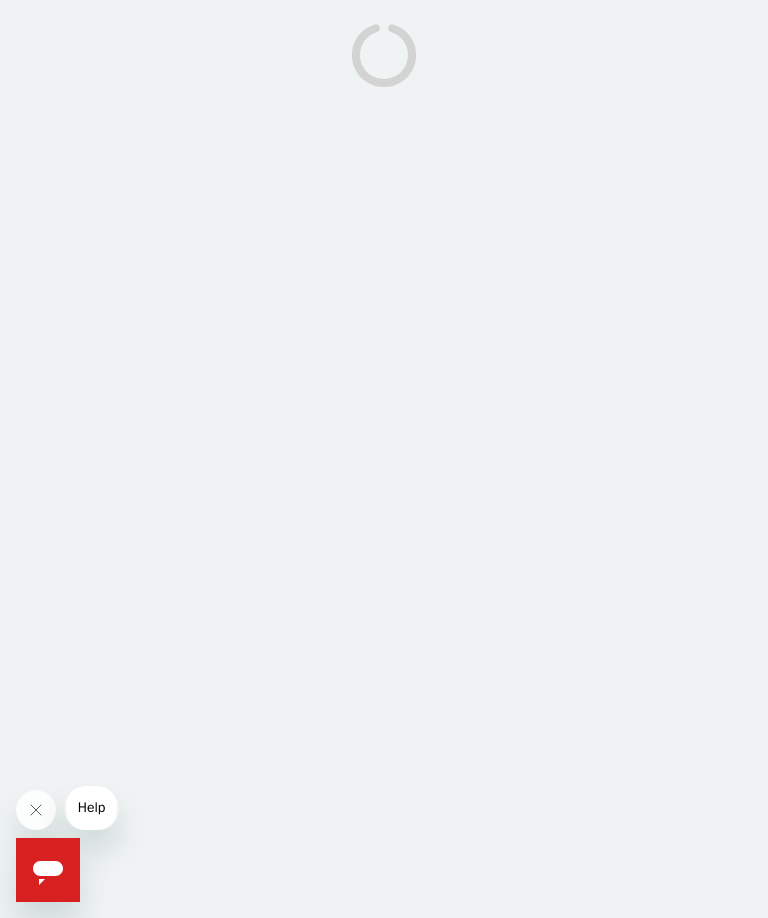 click on "Help" at bounding box center [92, 808] 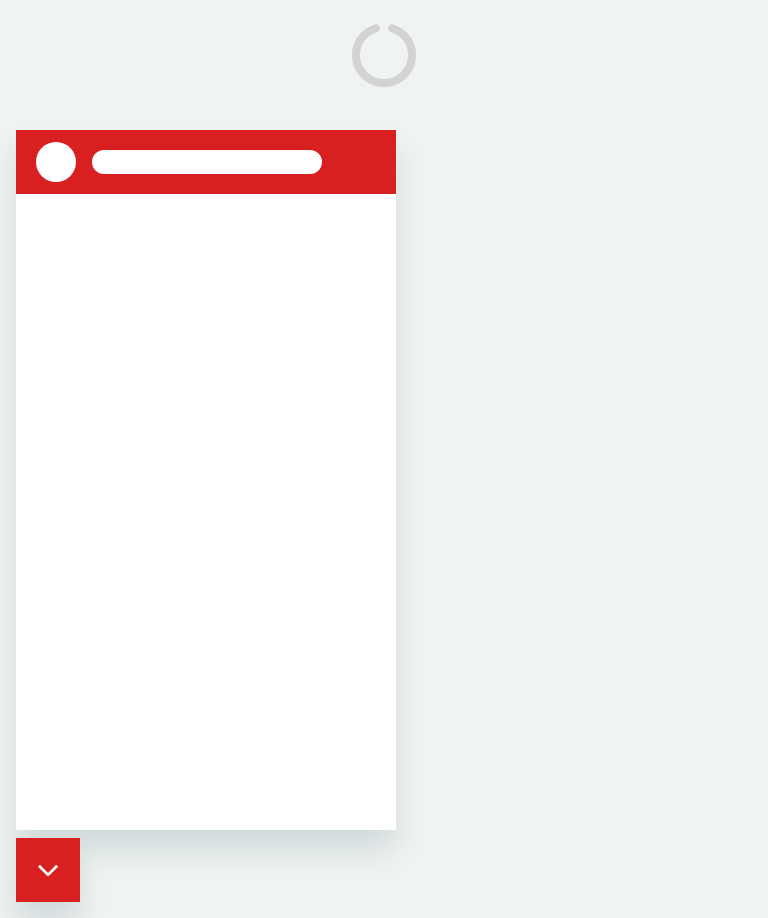 scroll, scrollTop: 0, scrollLeft: 0, axis: both 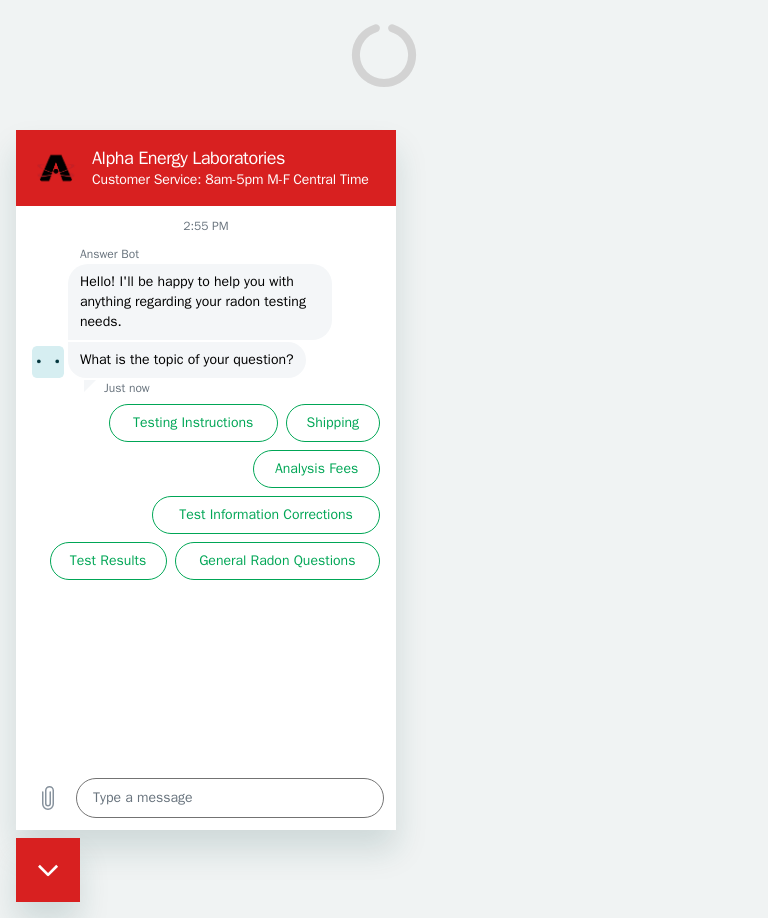 click on "Test Results" at bounding box center [108, 561] 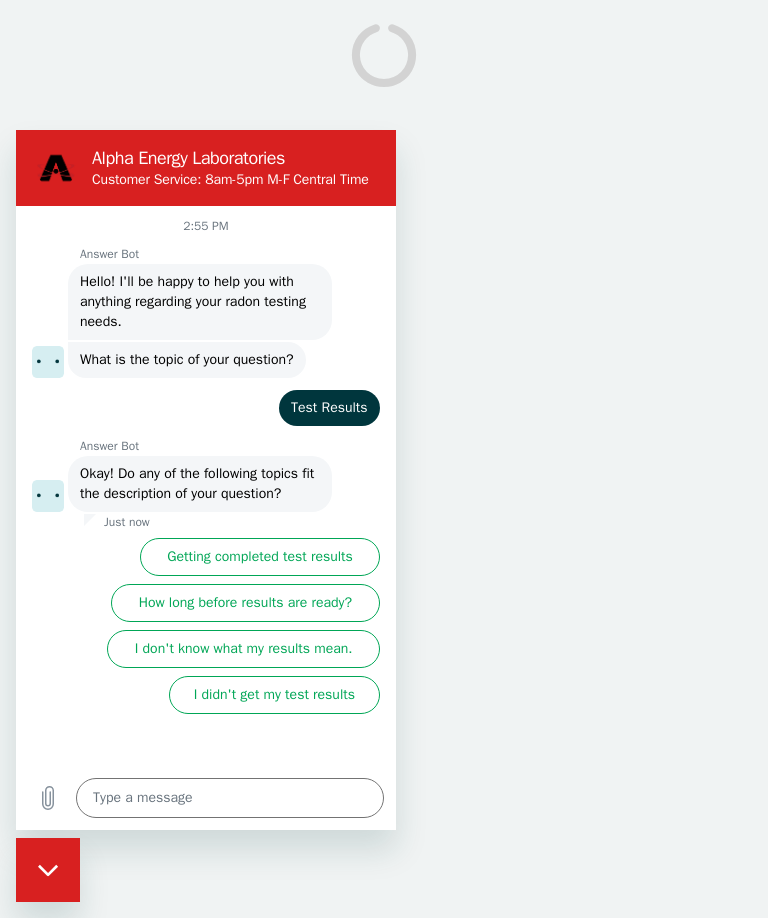click on "Getting completed test results" at bounding box center (260, 557) 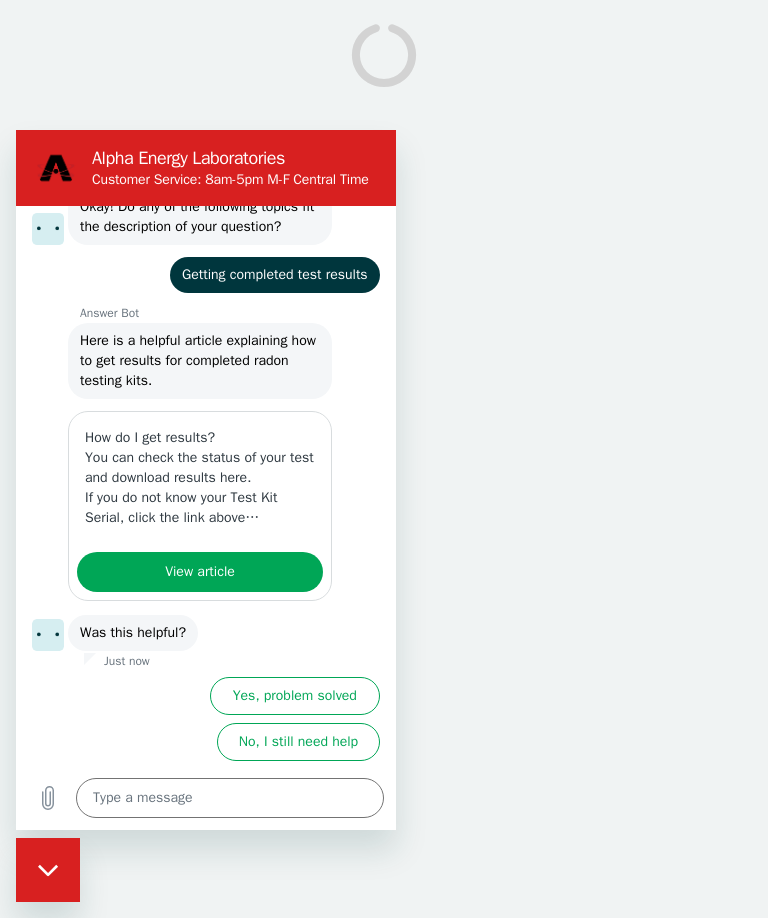 scroll, scrollTop: 307, scrollLeft: 0, axis: vertical 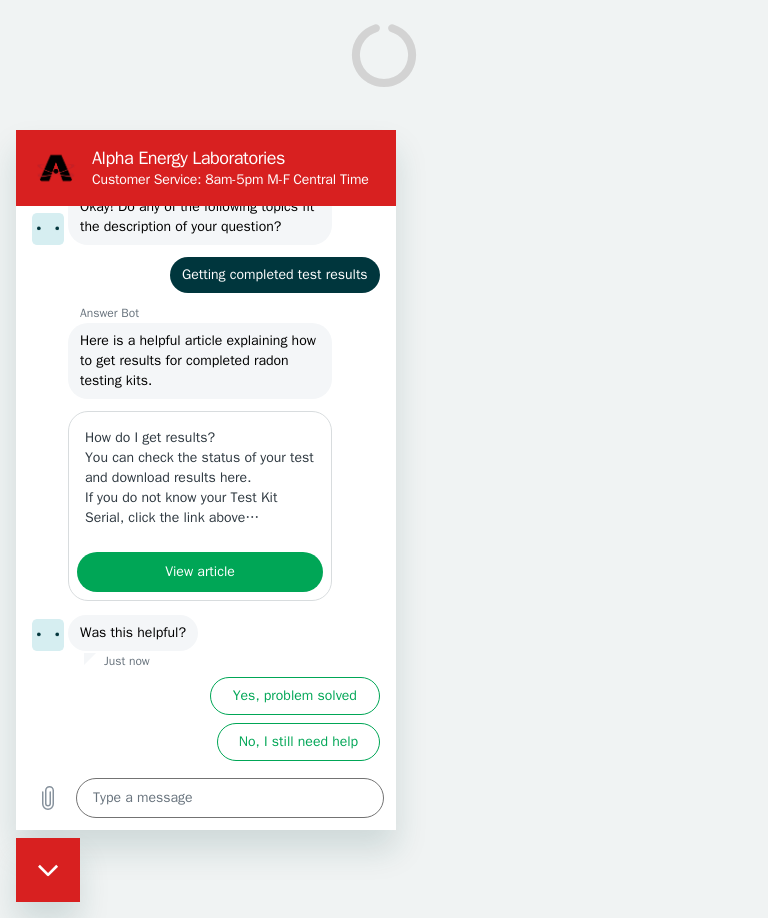 click on "No, I still need help" at bounding box center (298, 742) 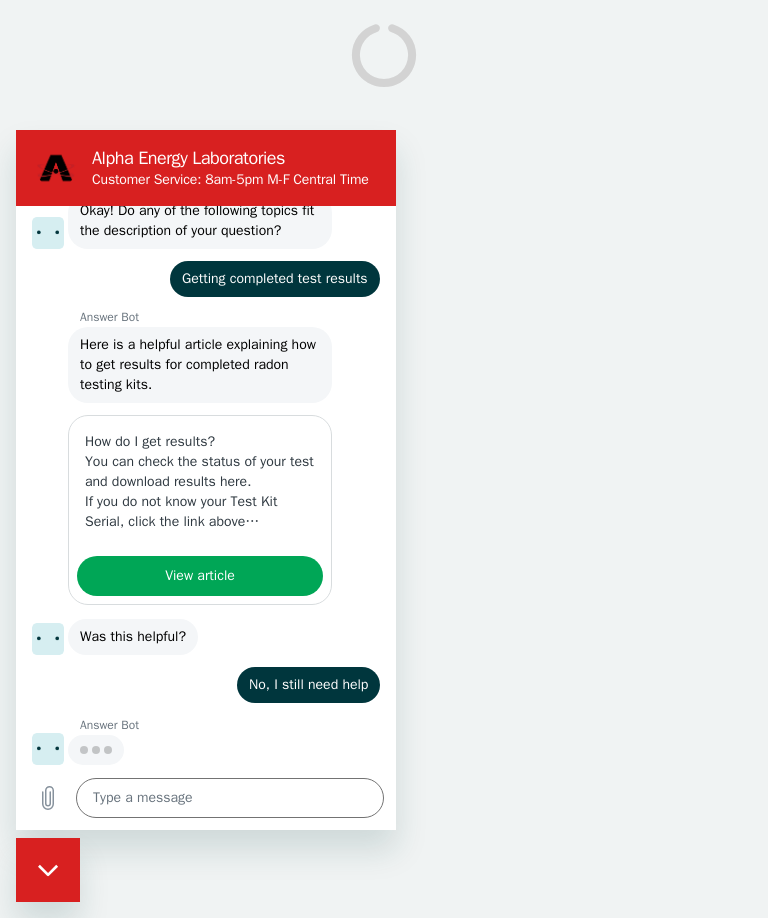 scroll, scrollTop: 301, scrollLeft: 0, axis: vertical 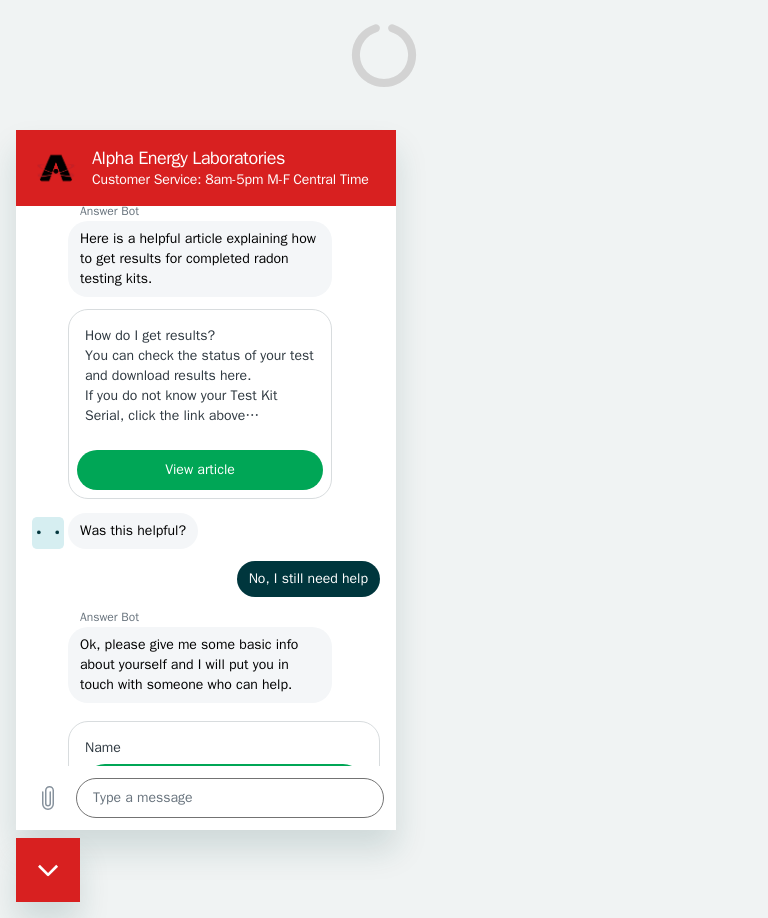 type on "x" 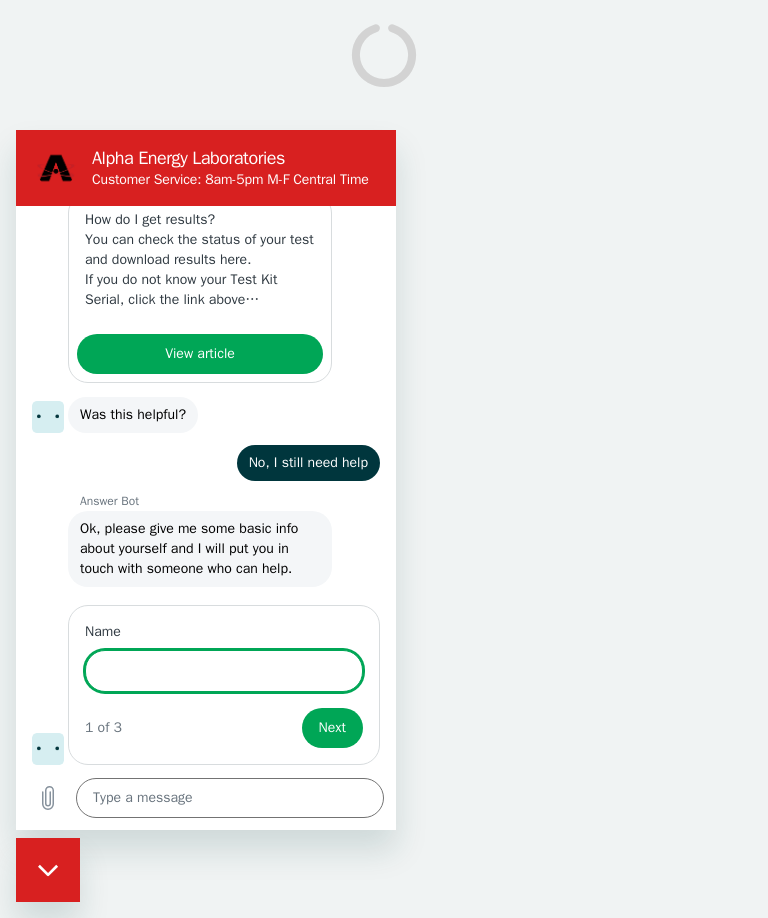scroll, scrollTop: 523, scrollLeft: 0, axis: vertical 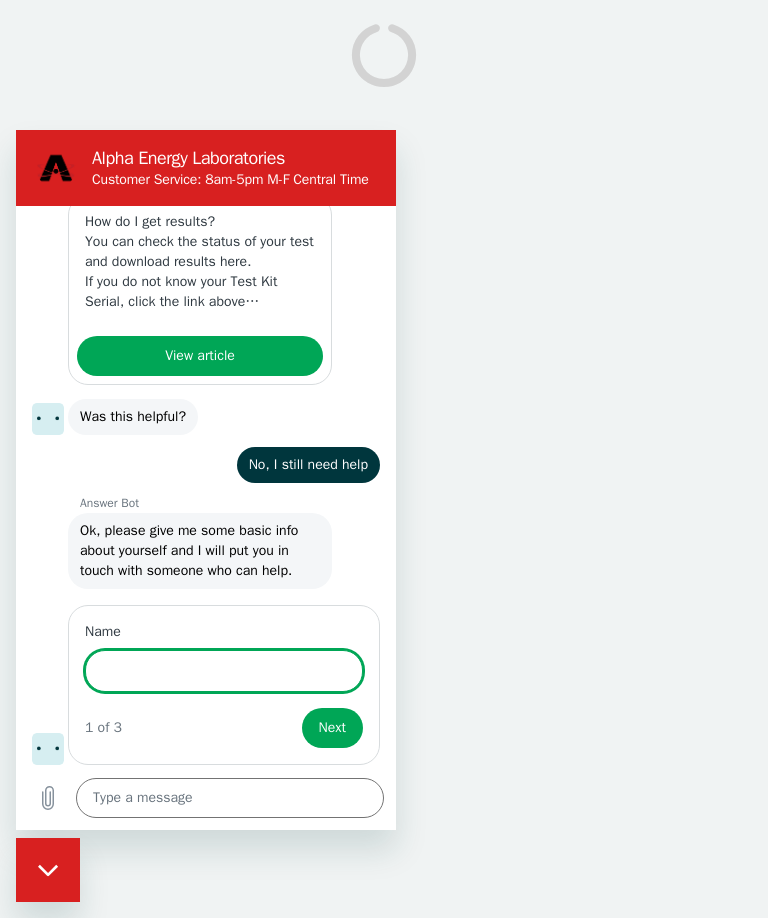 click on "Name" at bounding box center (224, 671) 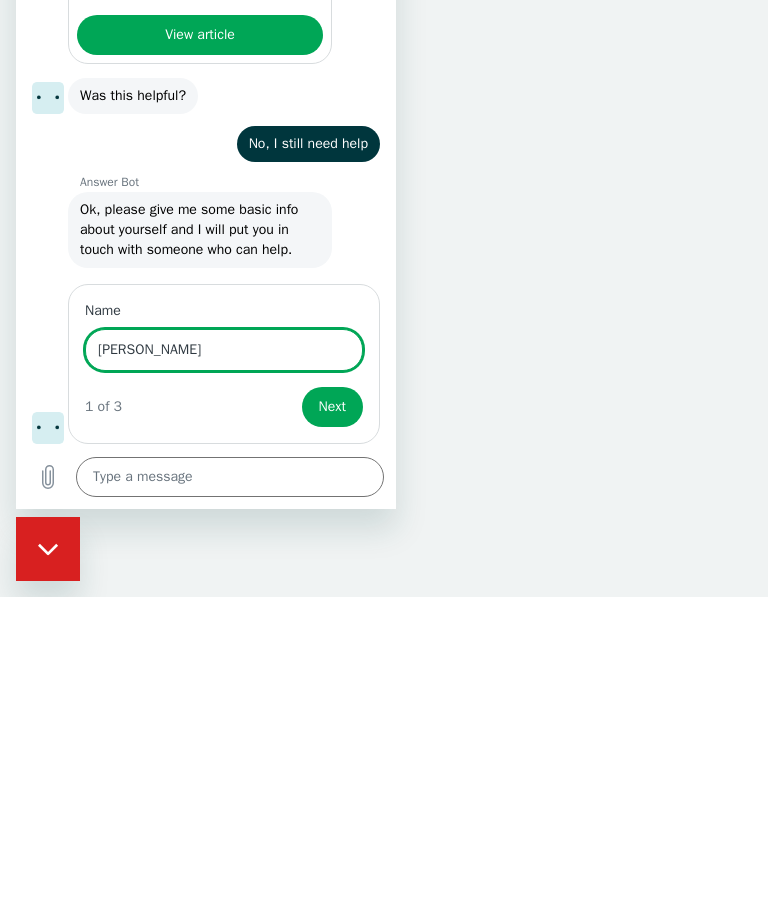 type on "SanDee Feller" 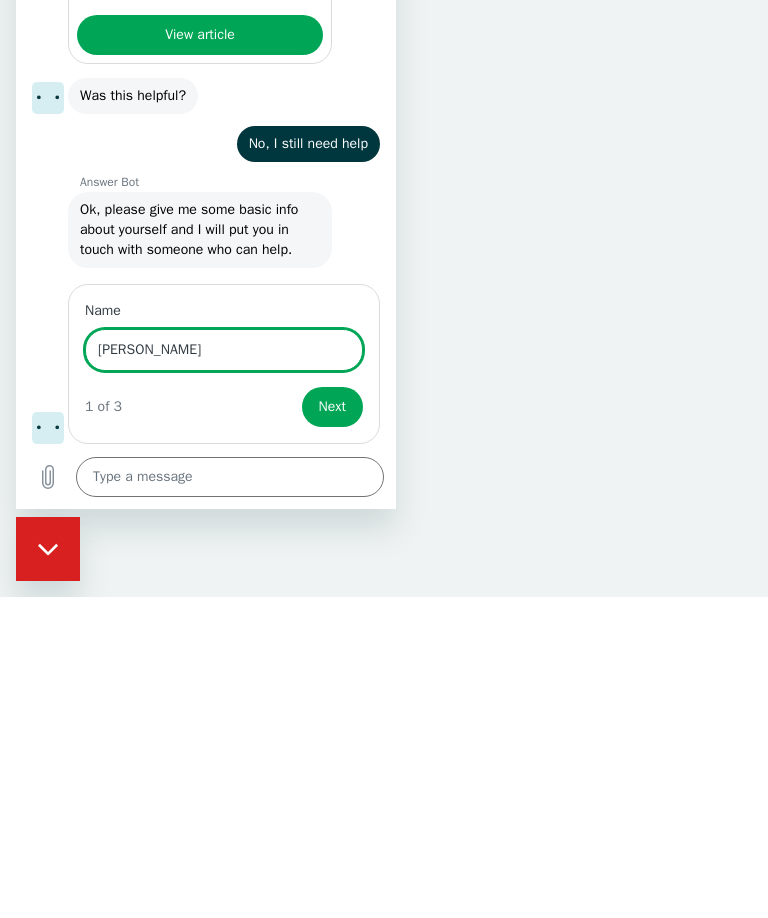 type on "x" 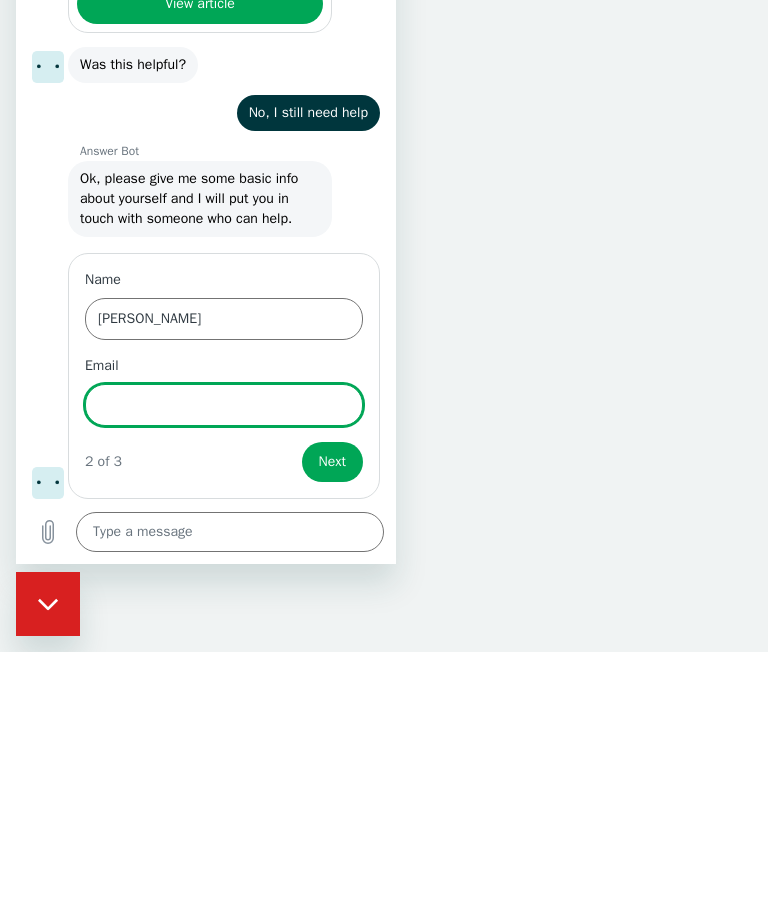 scroll, scrollTop: 609, scrollLeft: 0, axis: vertical 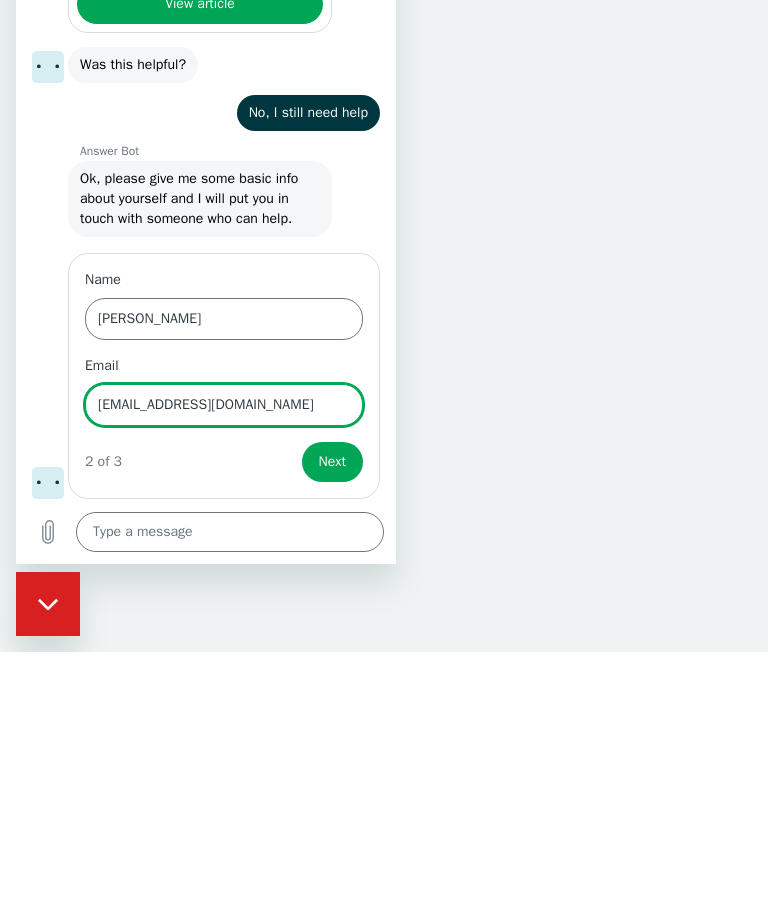 type on "mlsandee@aol.com" 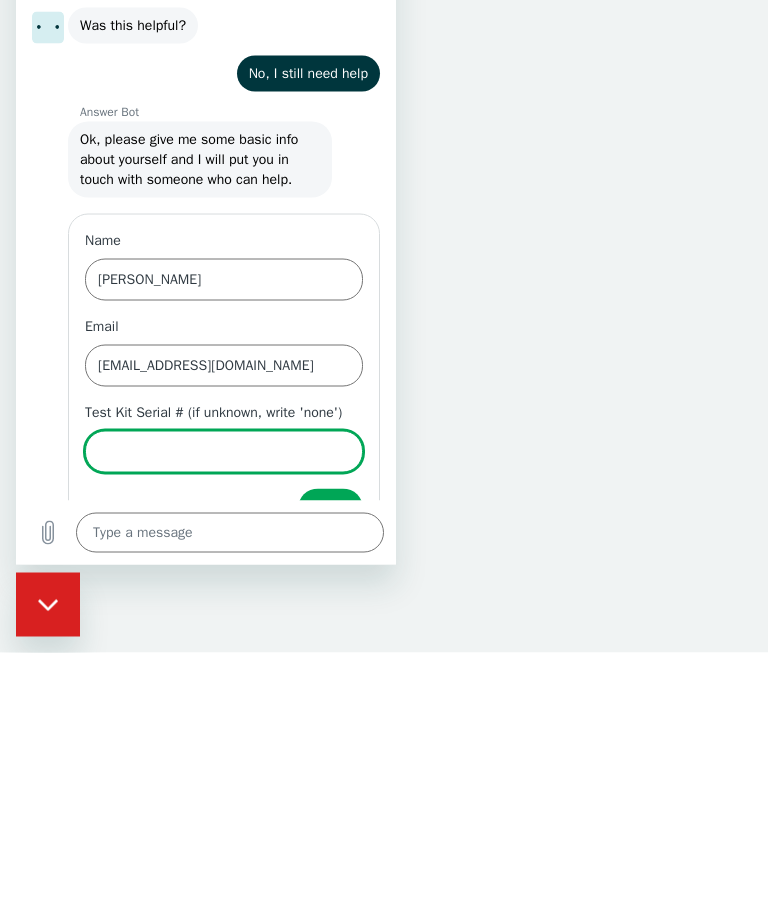 scroll, scrollTop: 715, scrollLeft: 0, axis: vertical 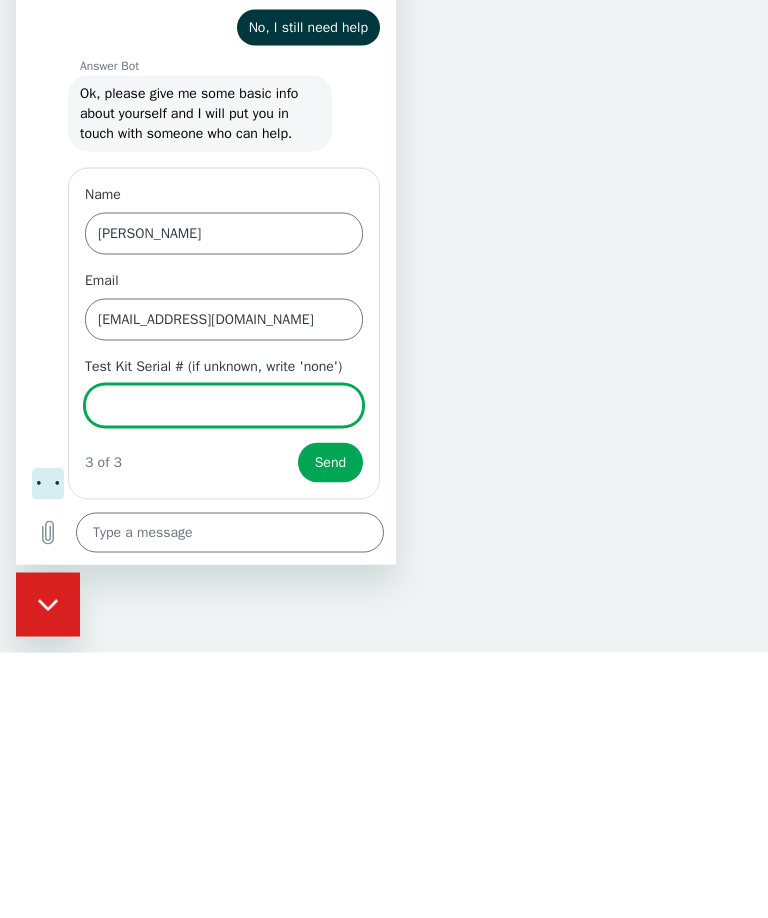click on "Test Kit Serial # (if unknown, write 'none')" at bounding box center [224, 406] 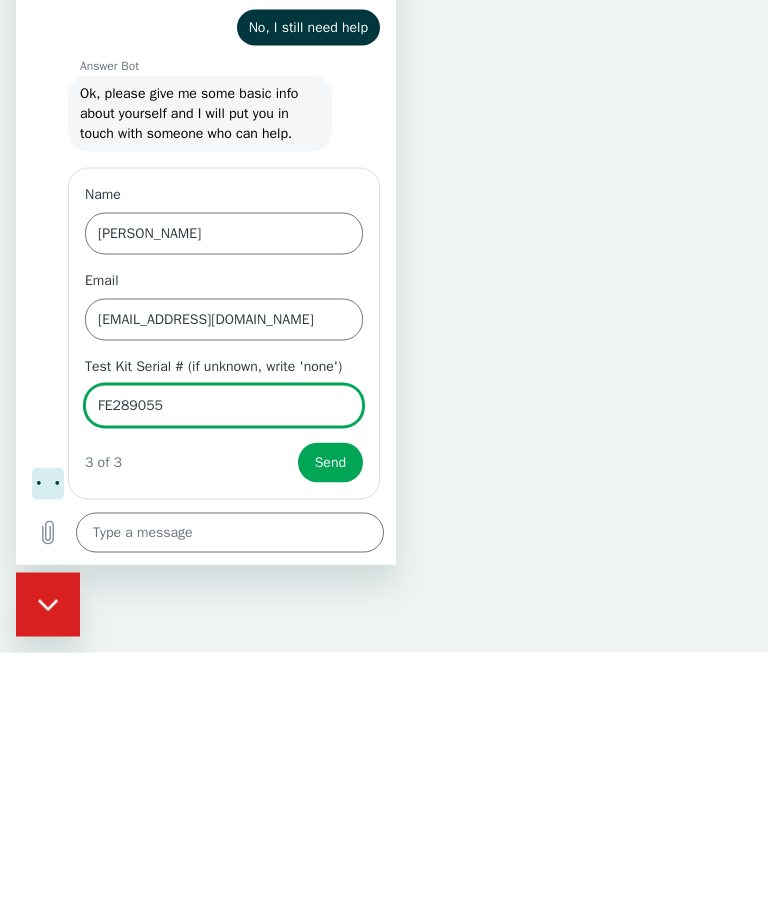 type on "FE289055" 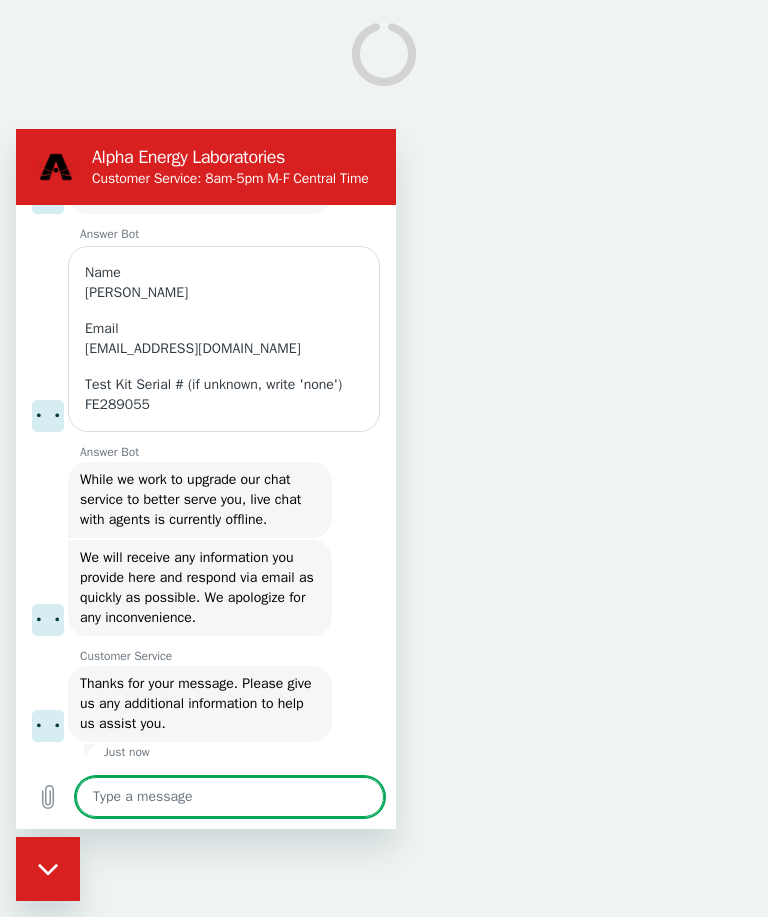 scroll, scrollTop: 937, scrollLeft: 0, axis: vertical 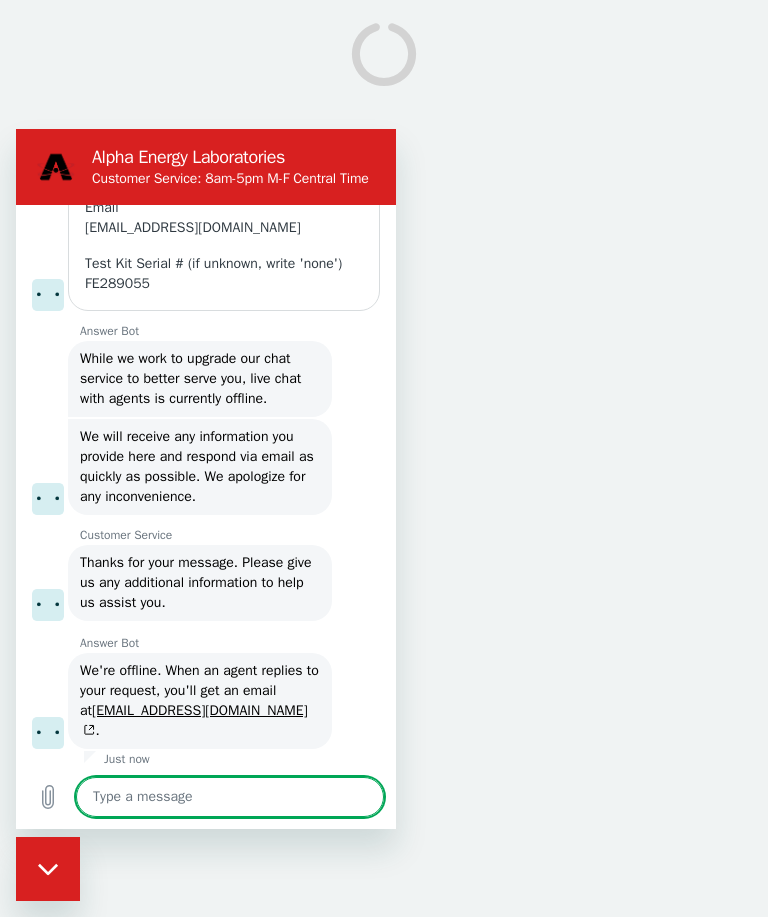 type on "x" 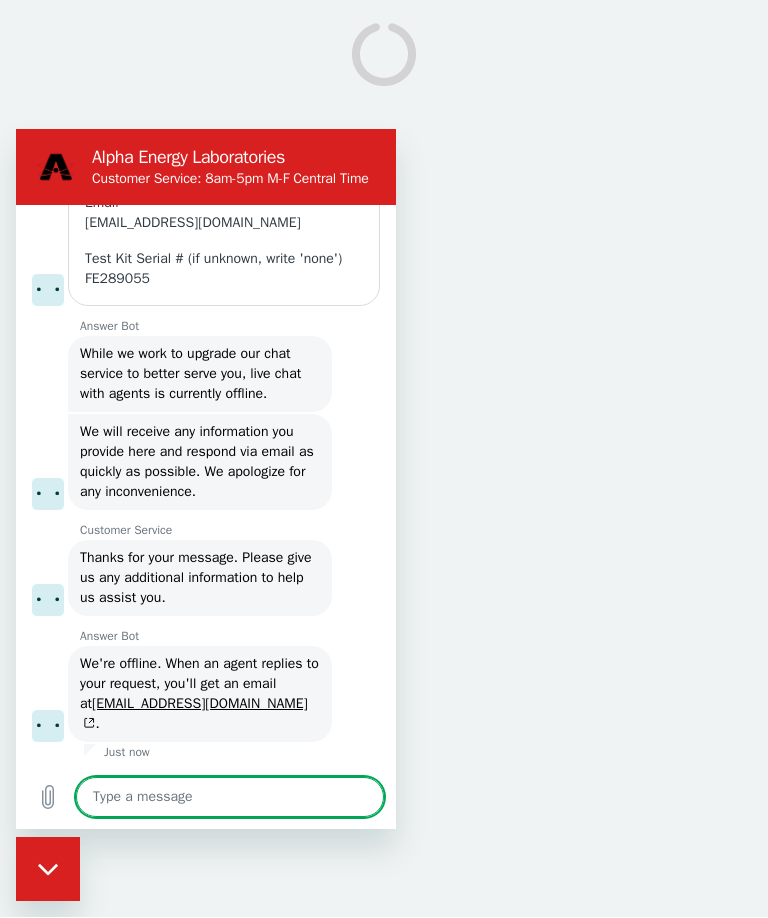 scroll, scrollTop: 1043, scrollLeft: 0, axis: vertical 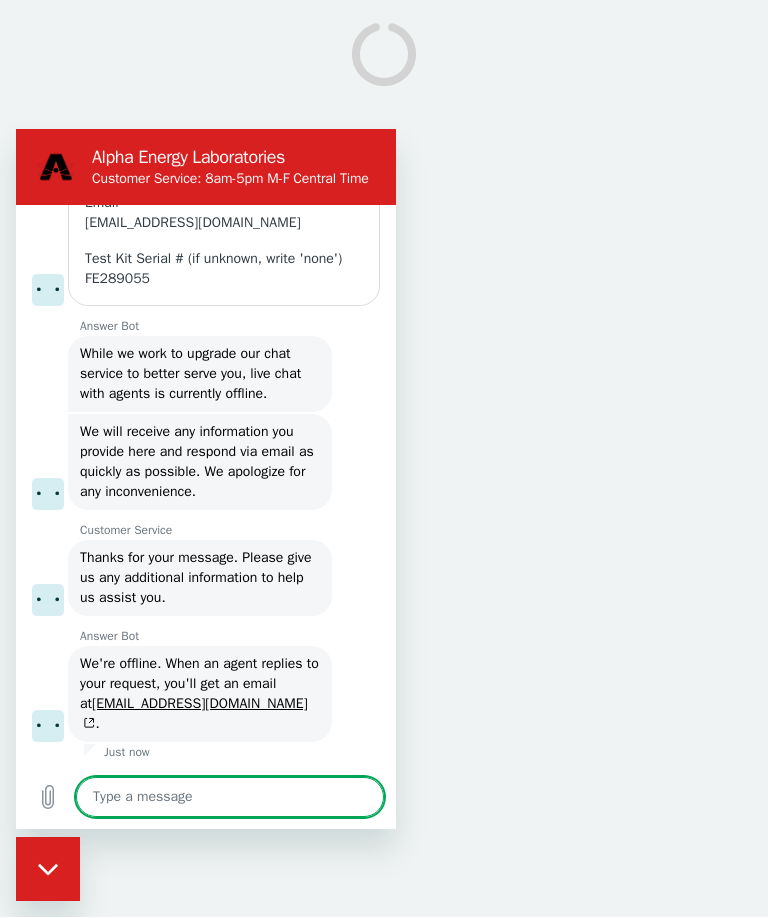 click at bounding box center (230, 797) 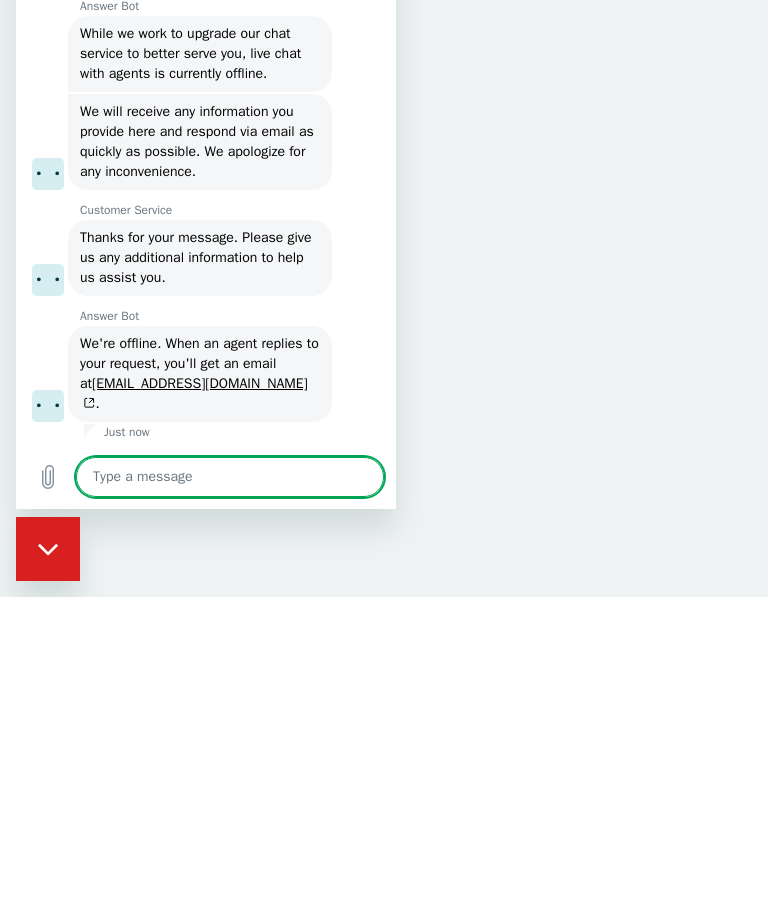 type on "T" 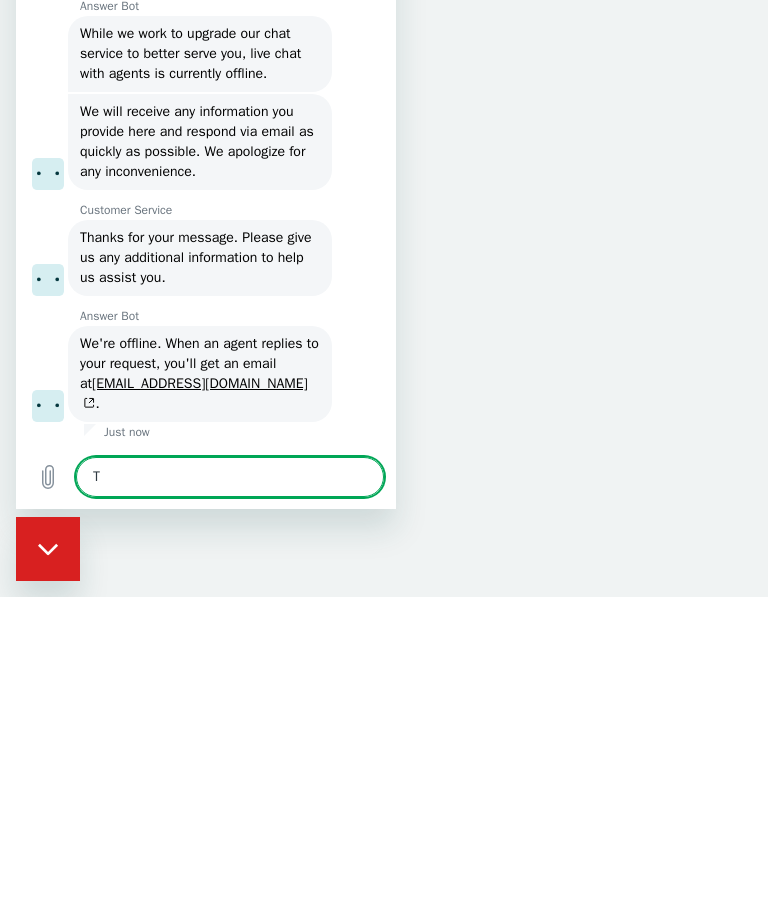 type on "x" 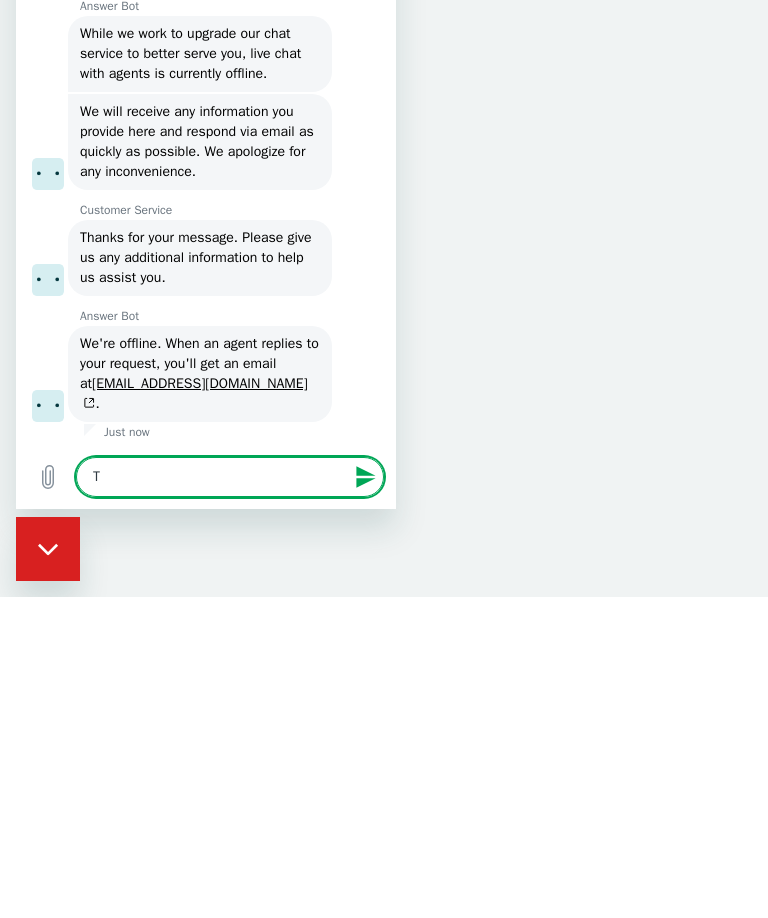 type on "Th" 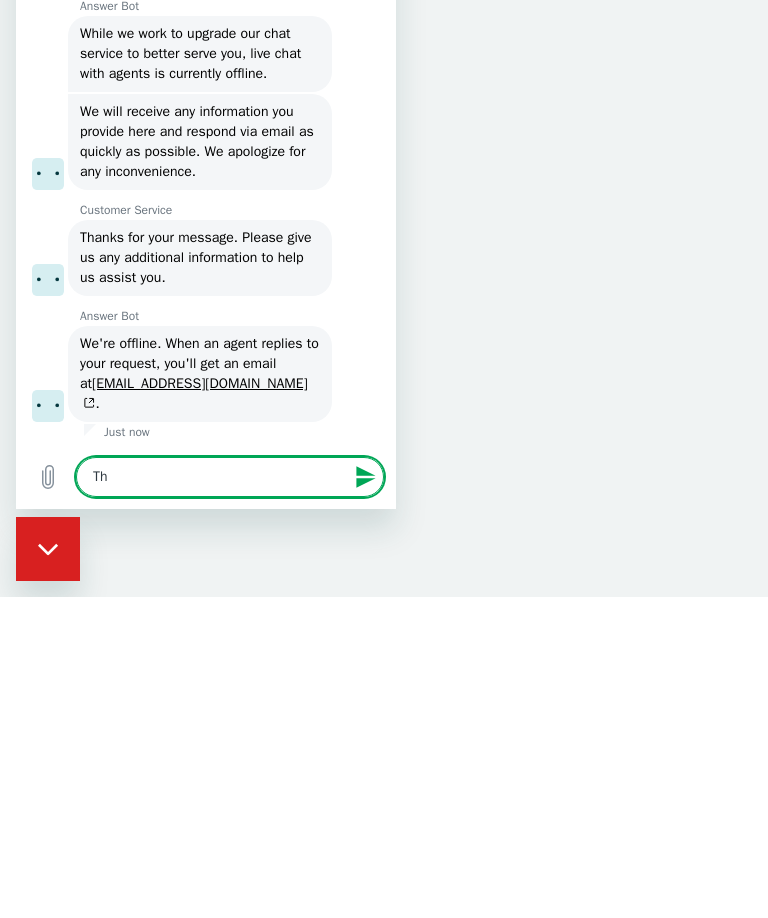 type on "Tha" 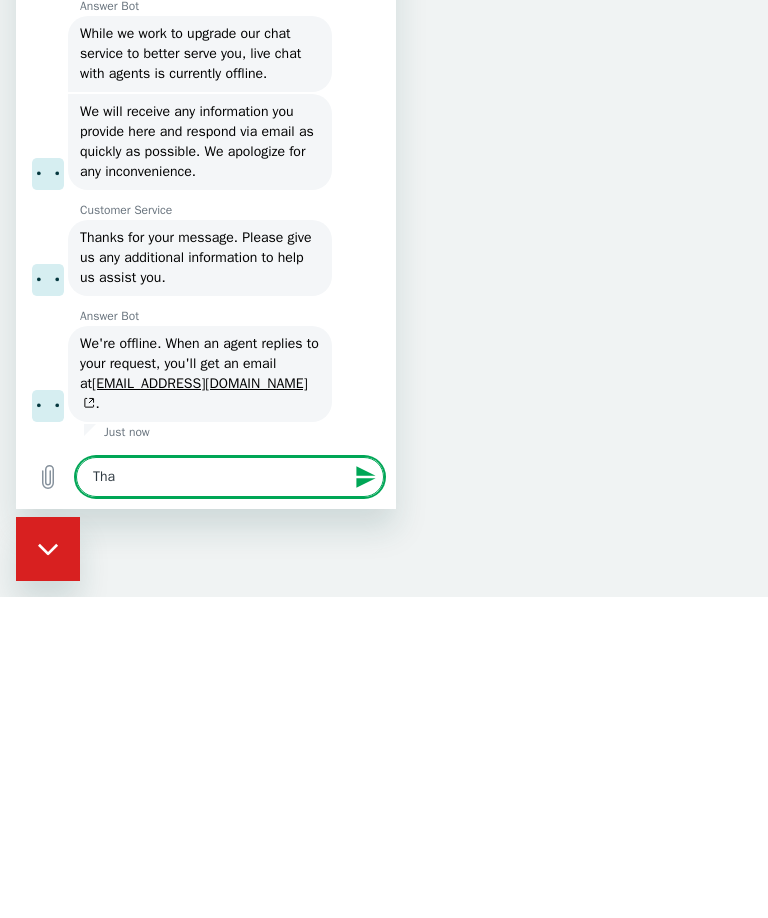 type on "Than" 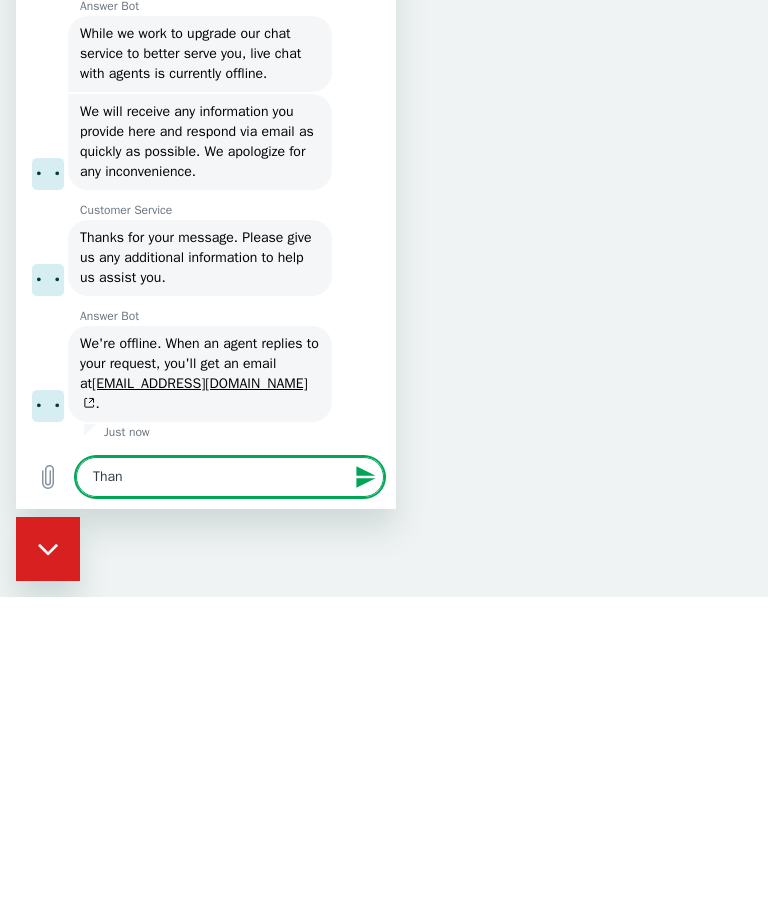 type on "Thank" 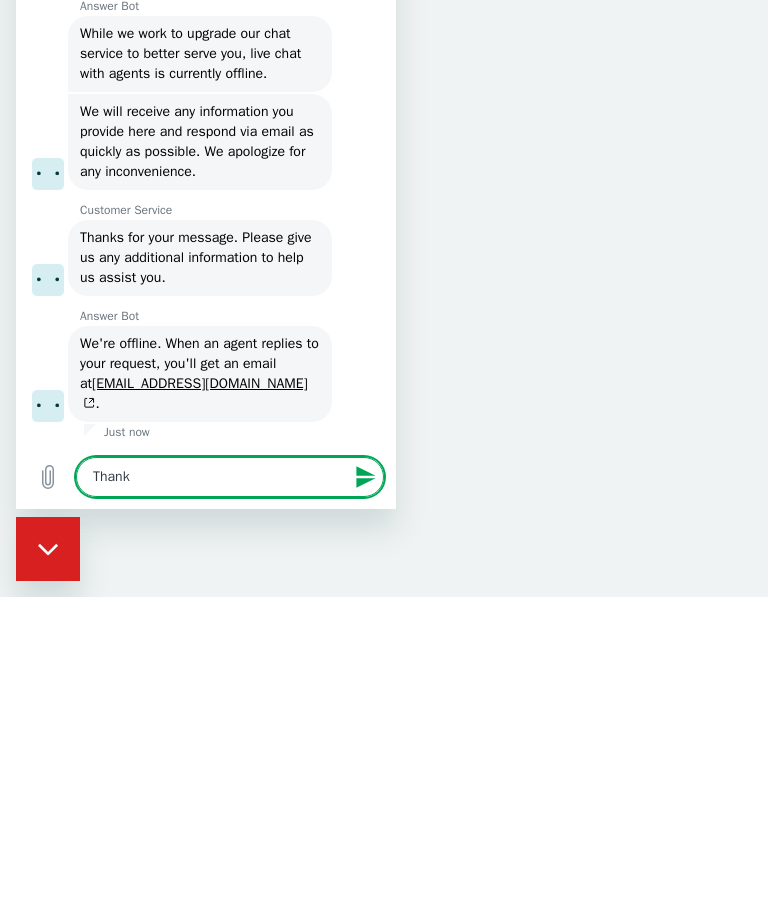 type on "x" 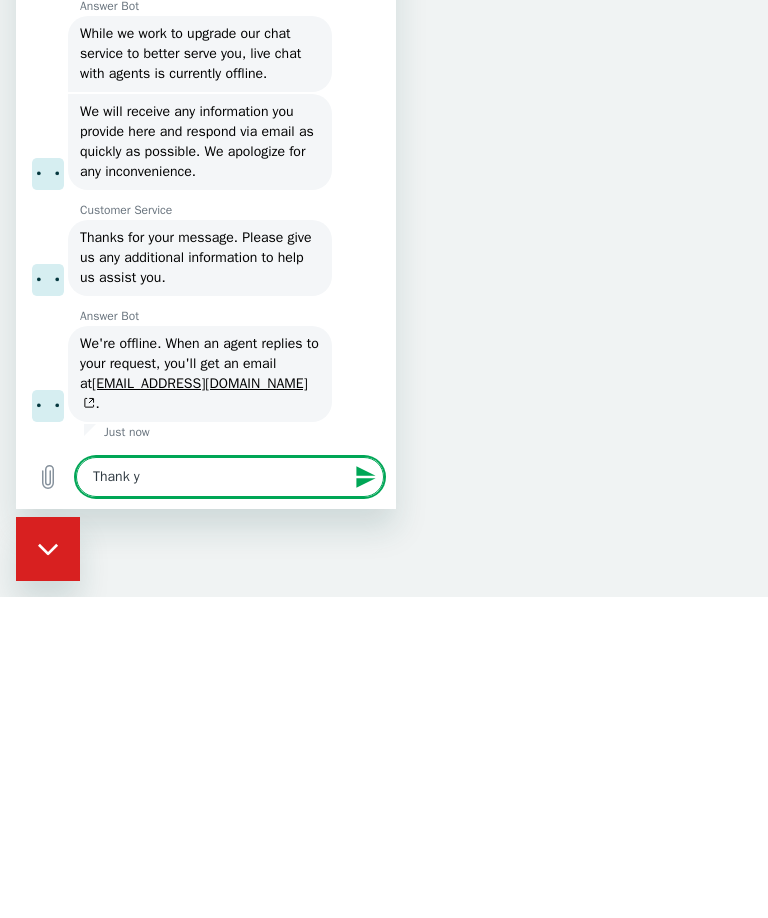 type on "x" 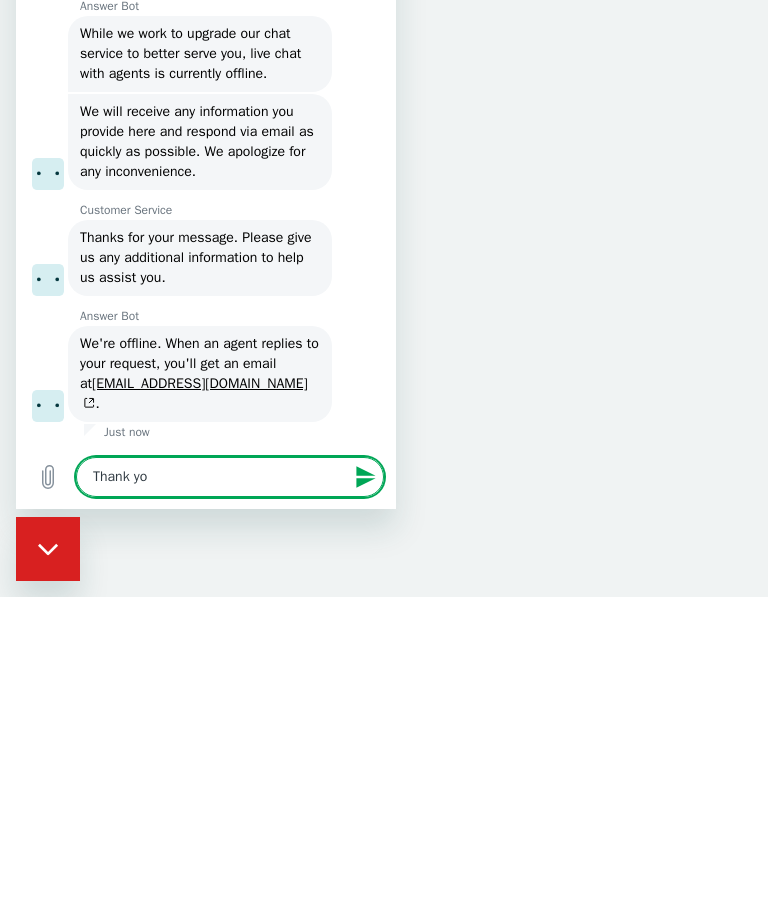 type on "Thank you" 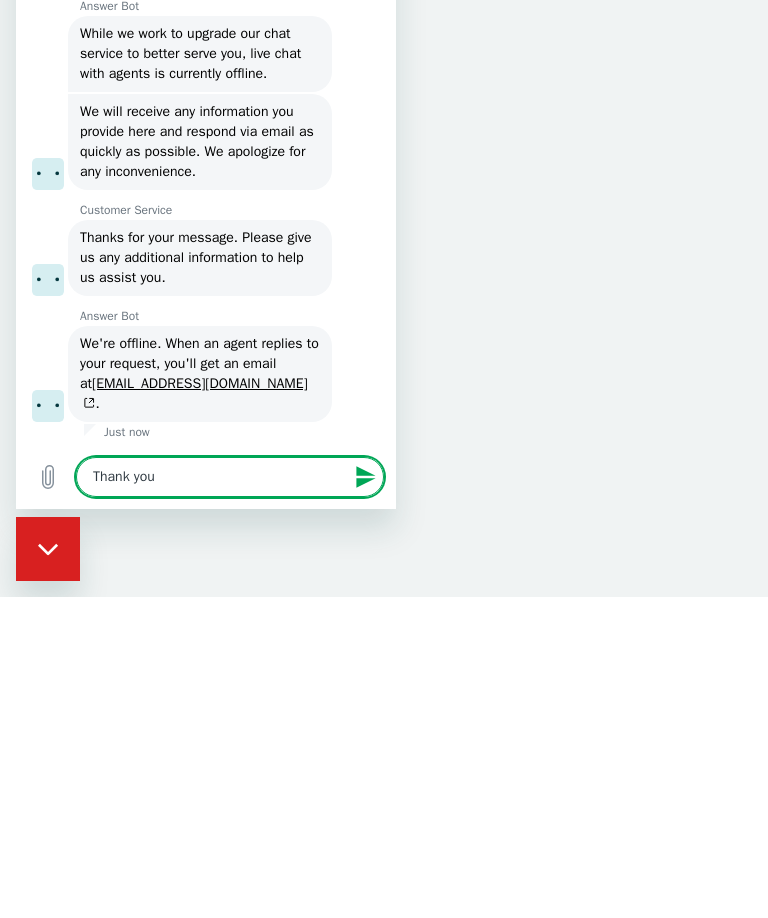 type on "Thank you." 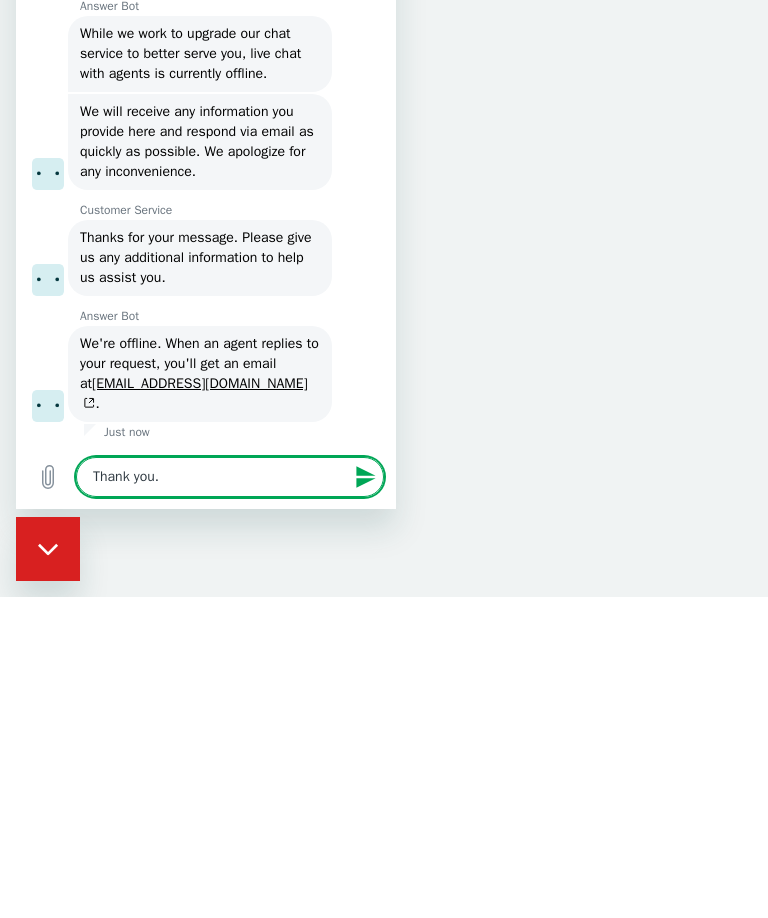 type on "x" 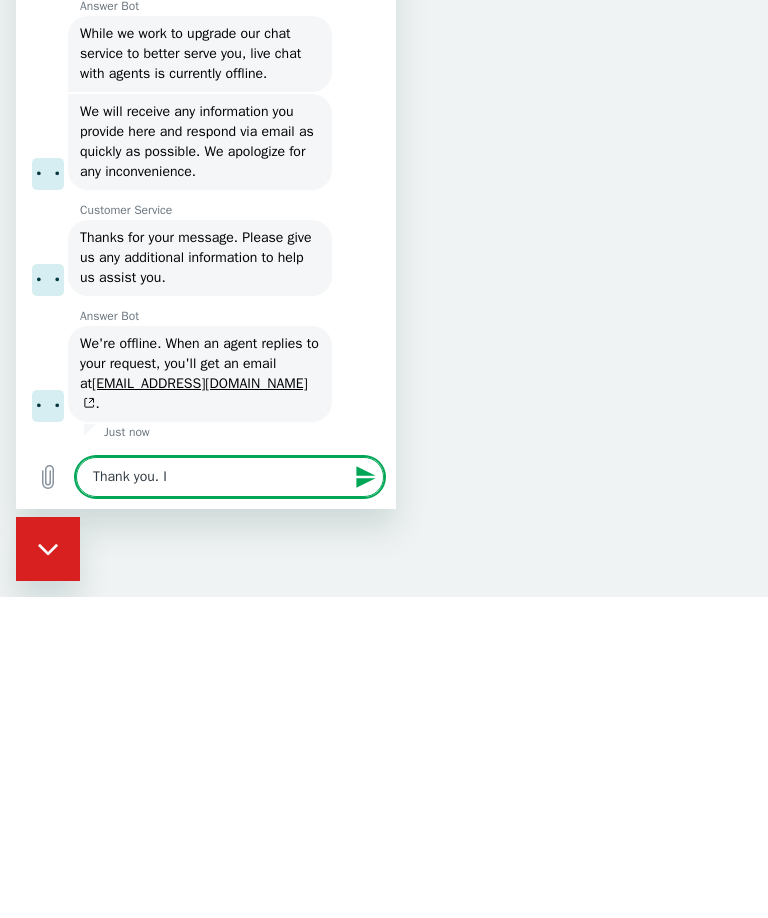type on "x" 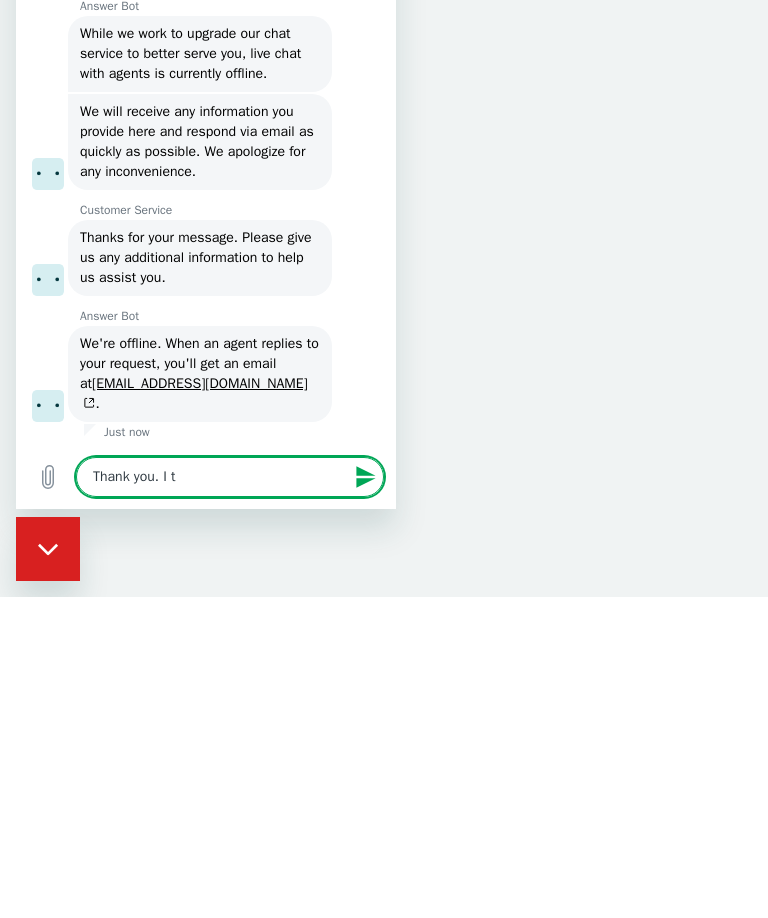type on "Thank you. I tr" 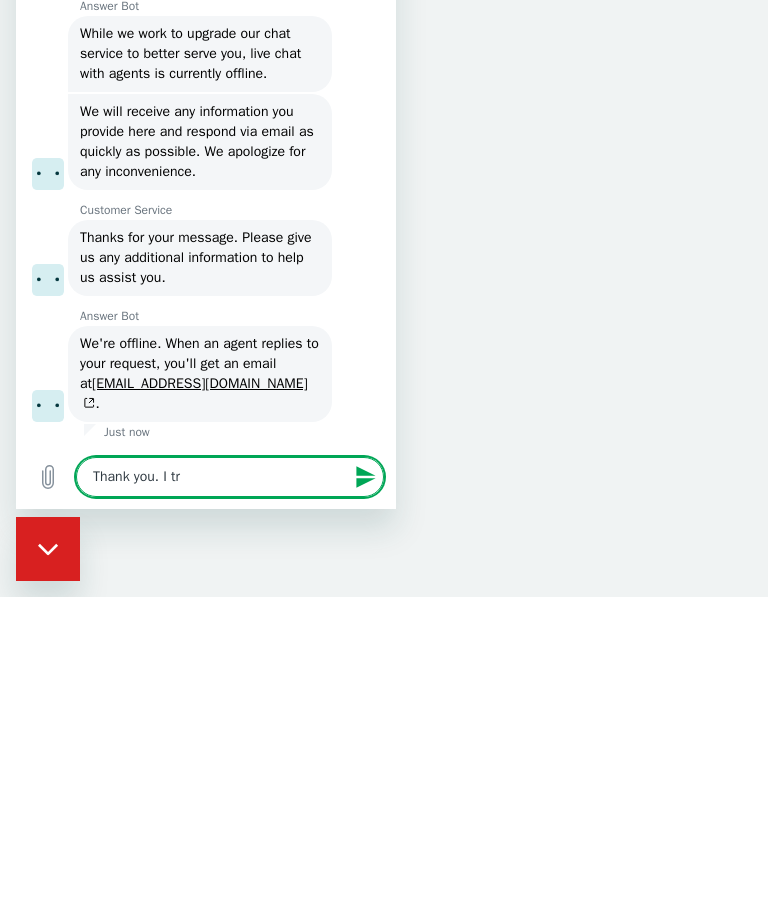 type on "x" 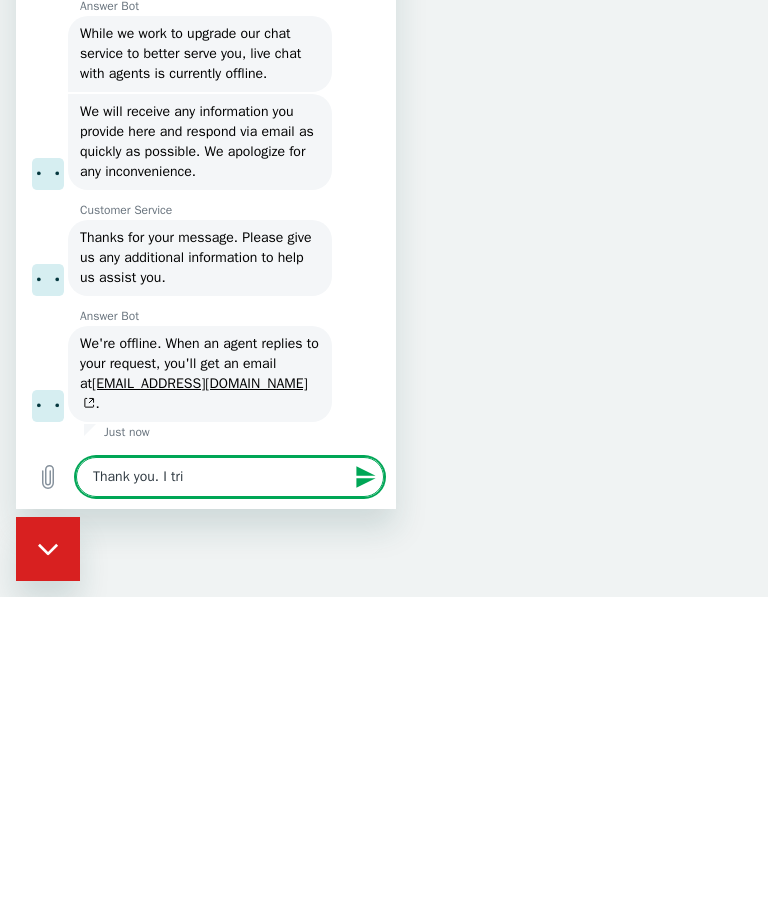 type on "Thank you. I trie" 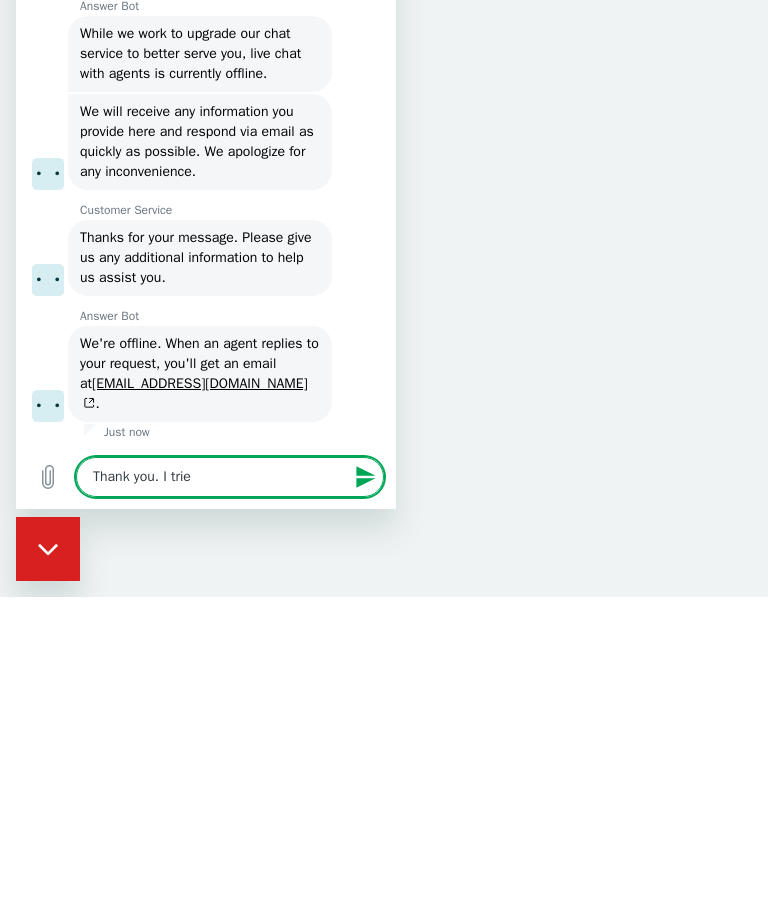 type on "Thank you. I tried" 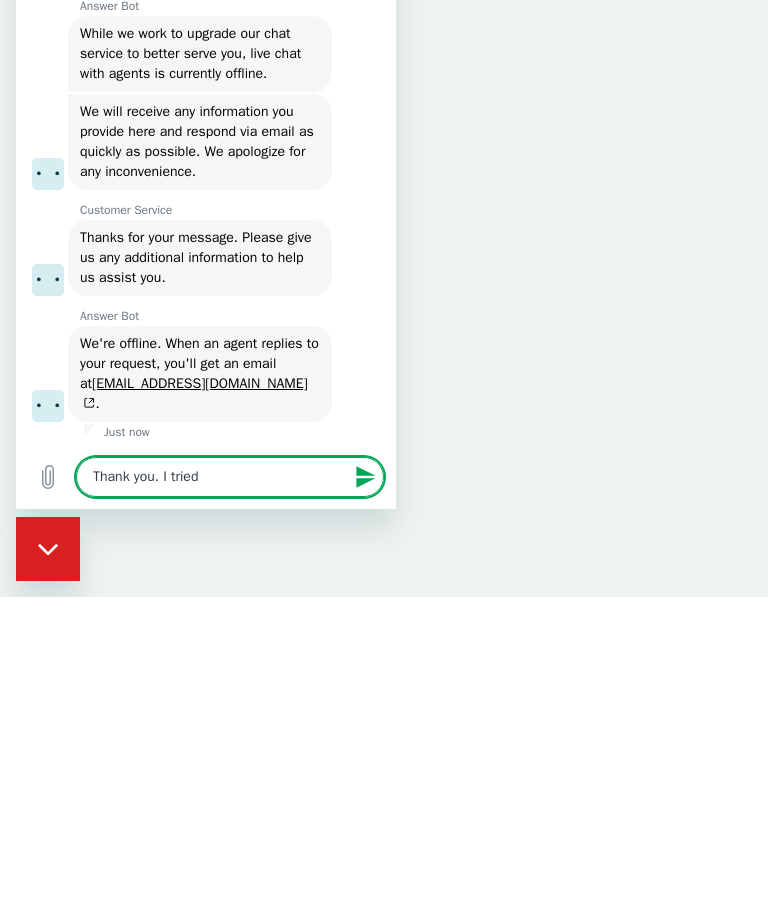 type on "x" 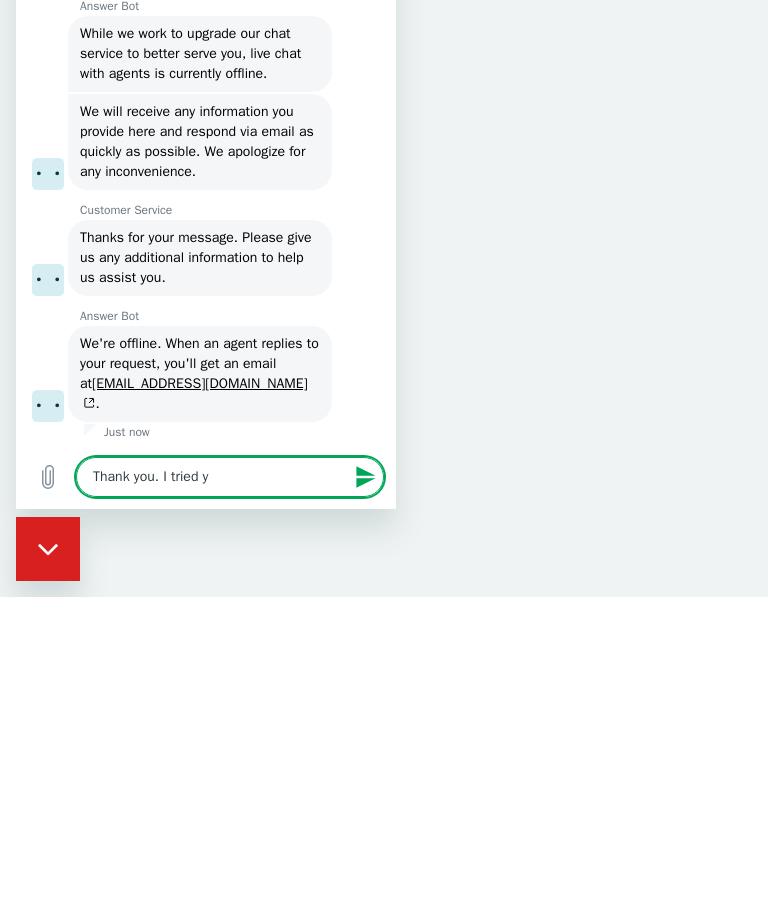 type on "Thank you. I tried yo" 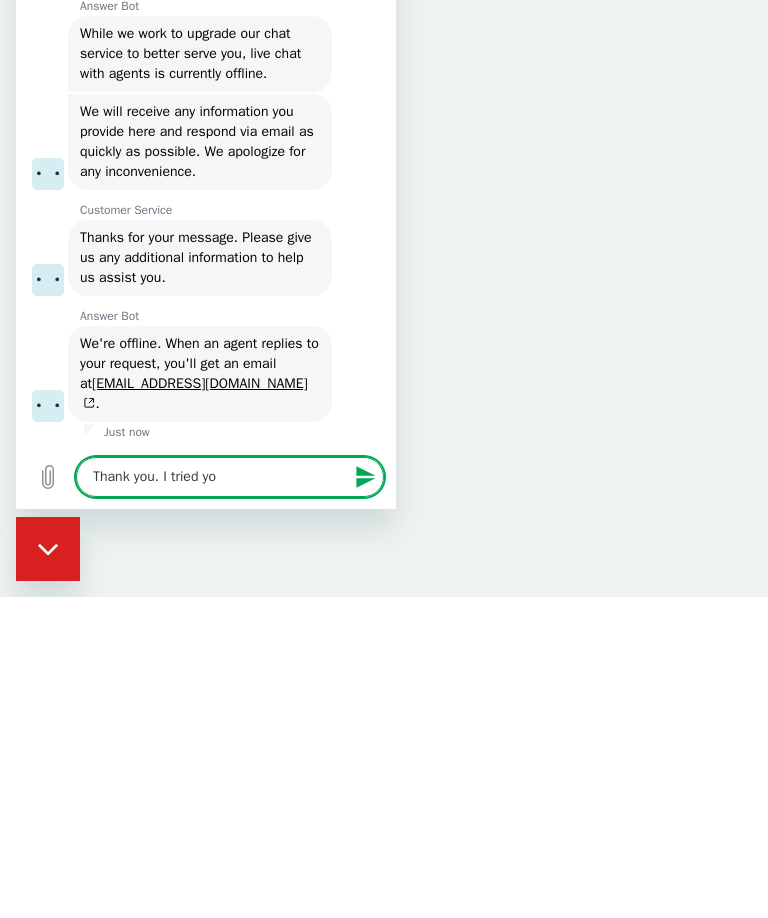 type on "x" 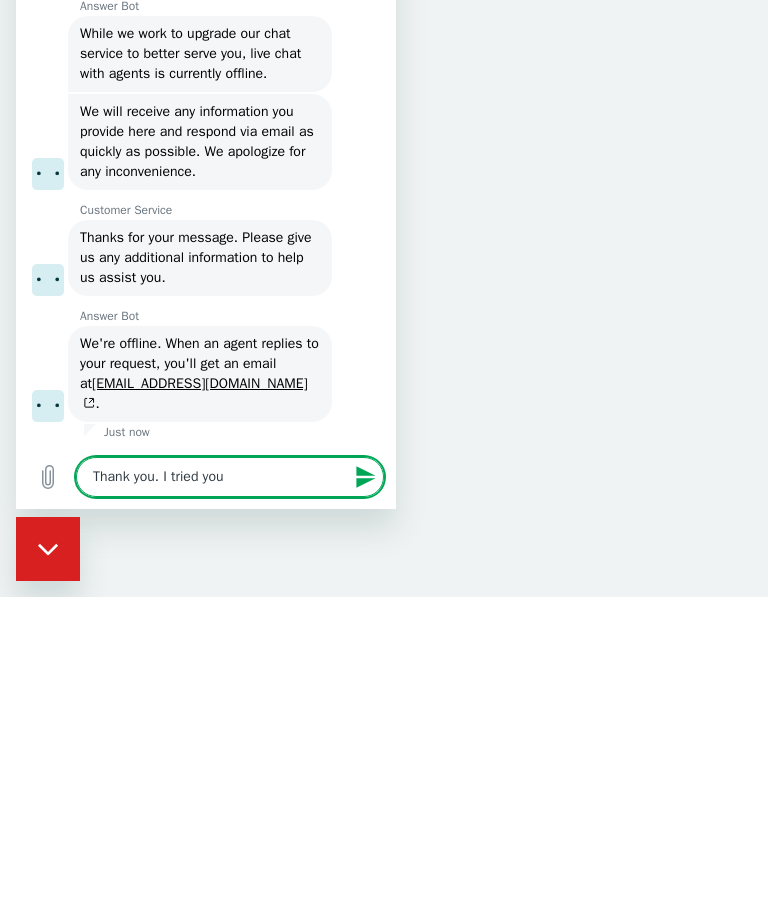 type on "Thank you. I tried yout" 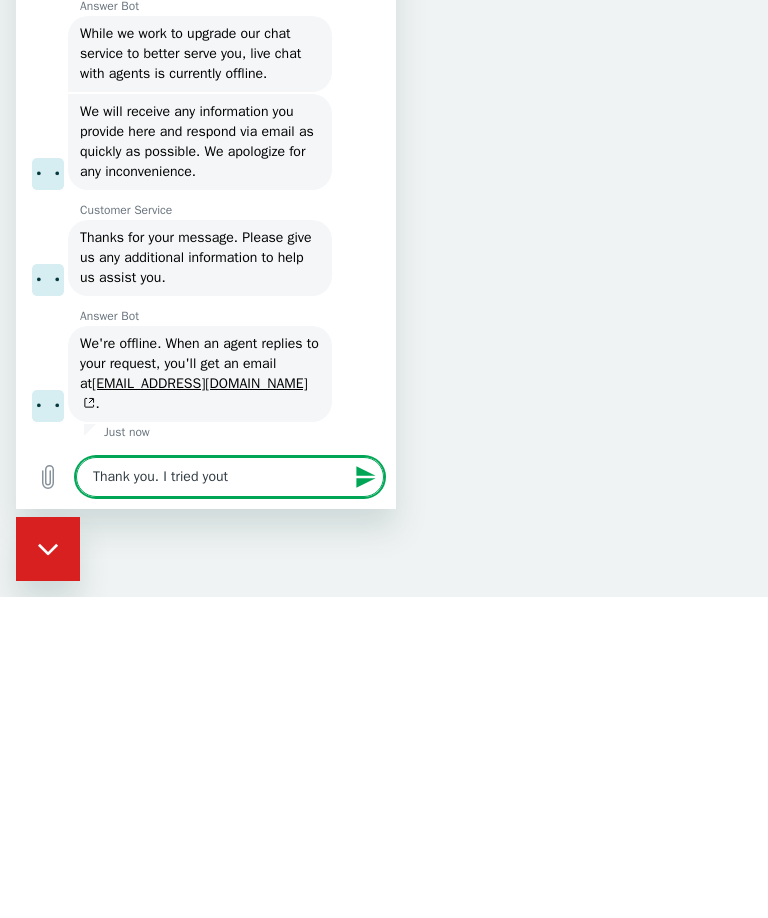 type on "x" 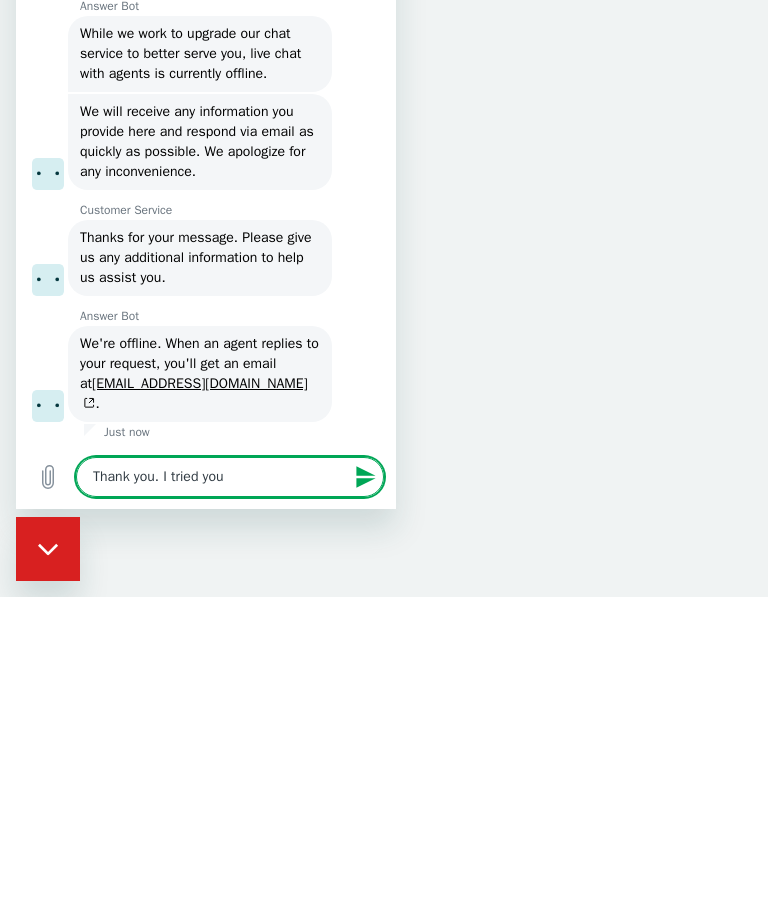 type on "x" 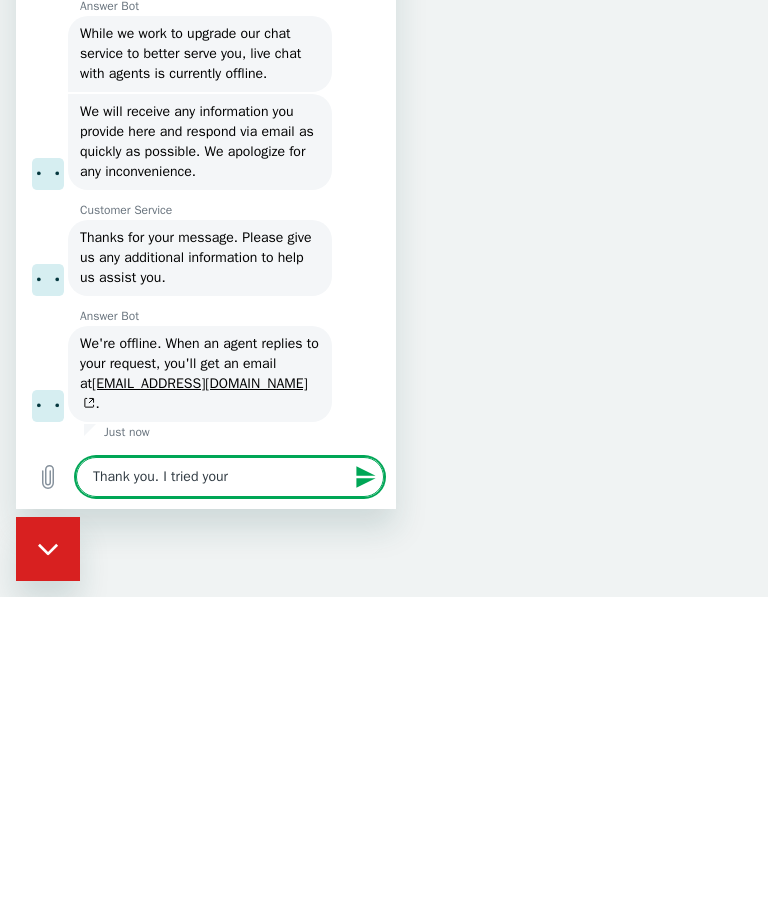 type on "x" 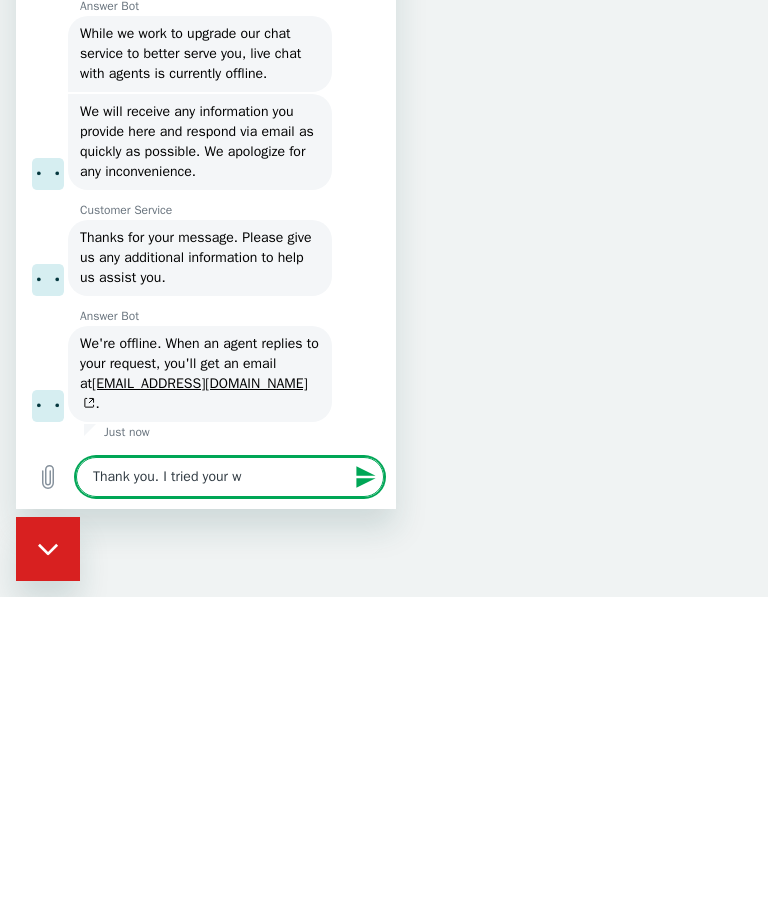 type on "x" 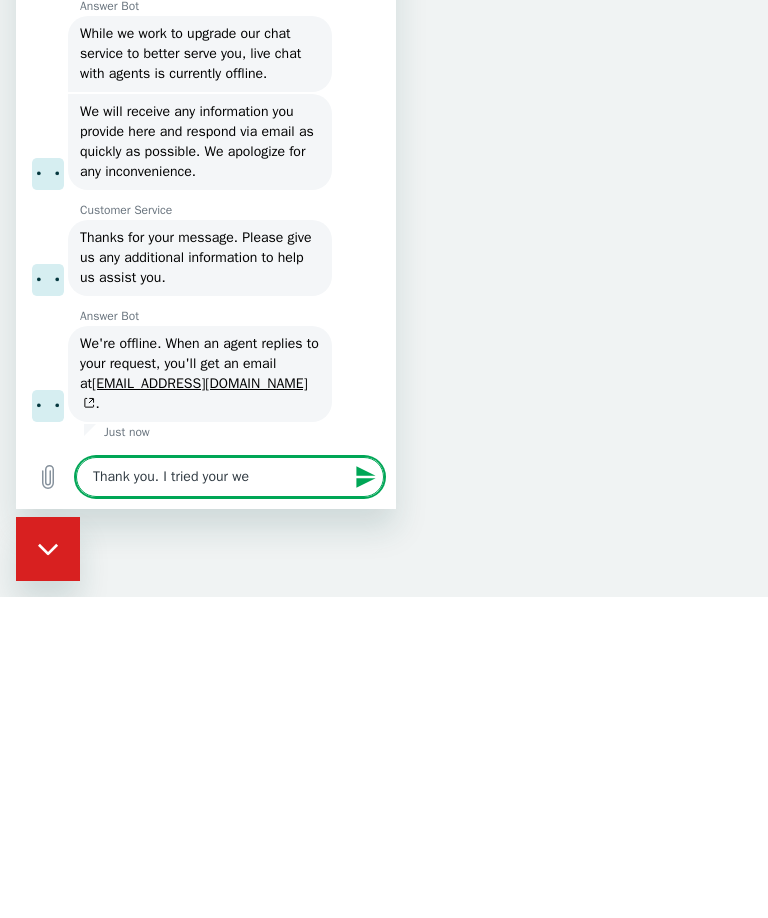 type on "x" 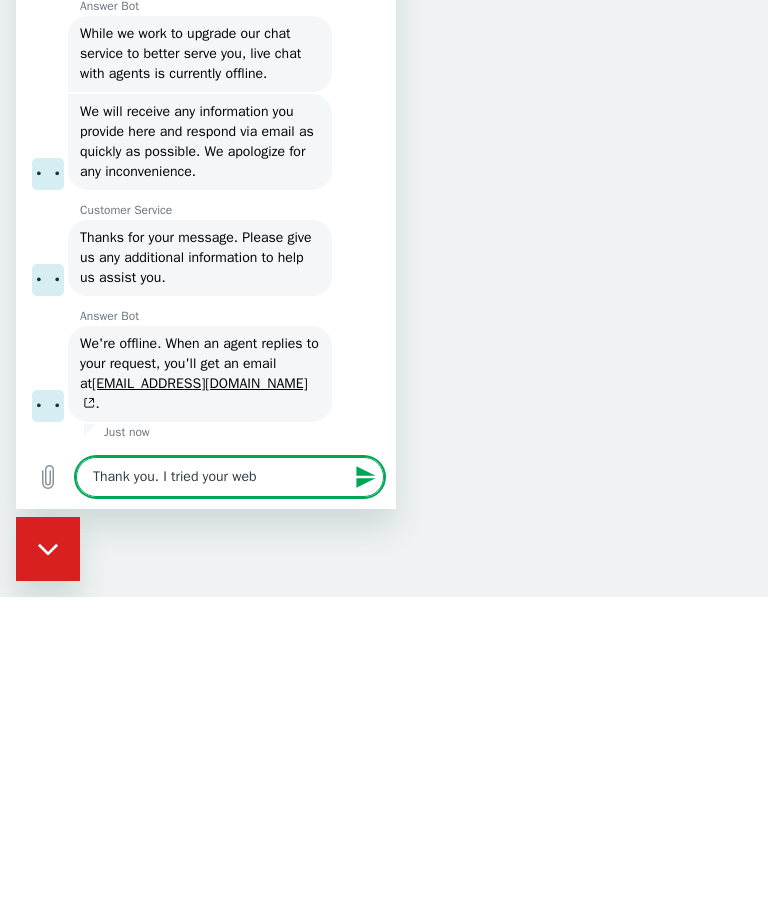 type on "Thank you. I tried your webi" 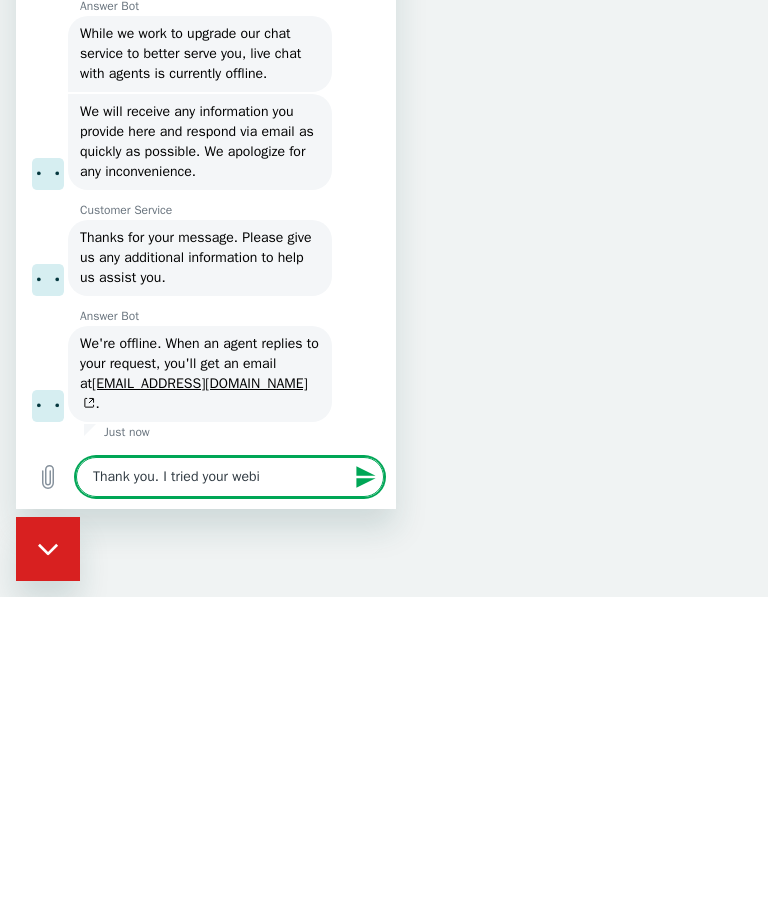 type on "x" 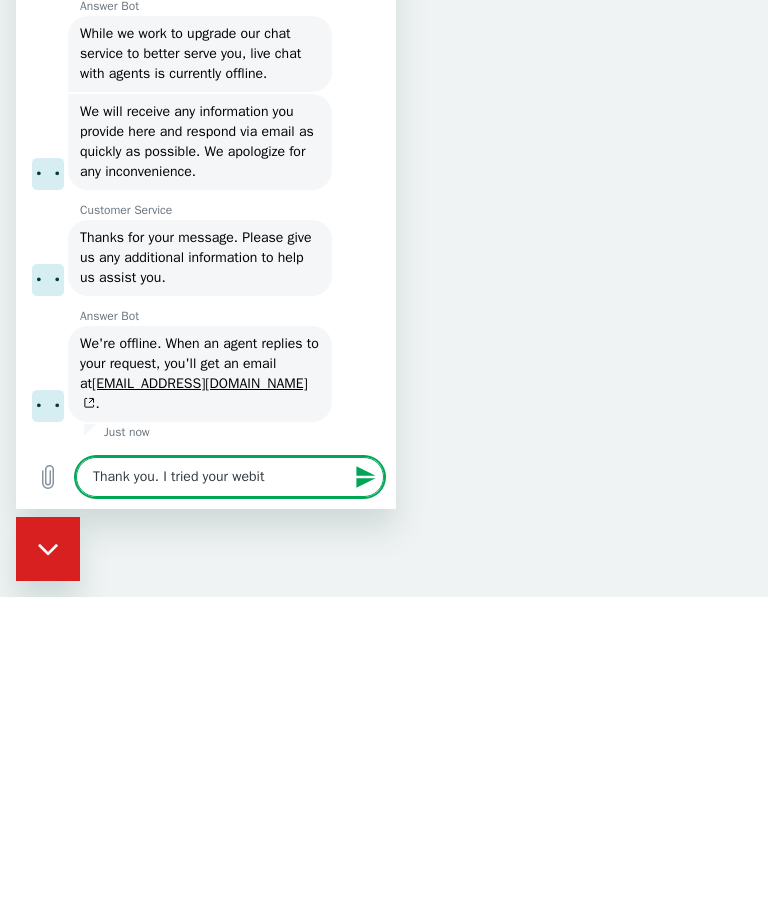 type on "x" 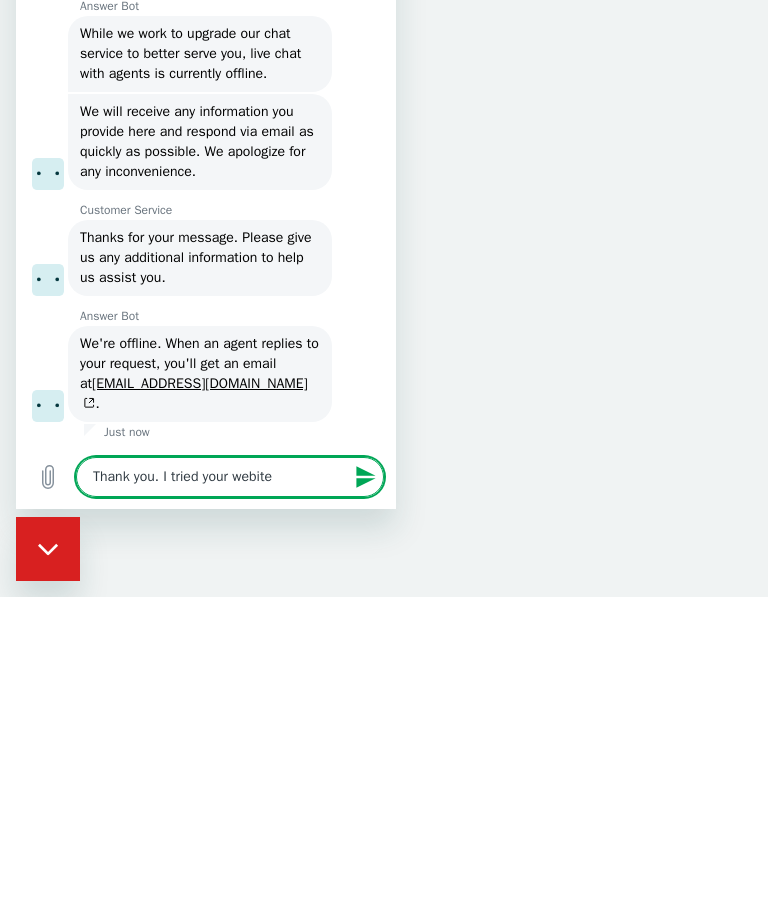 type on "x" 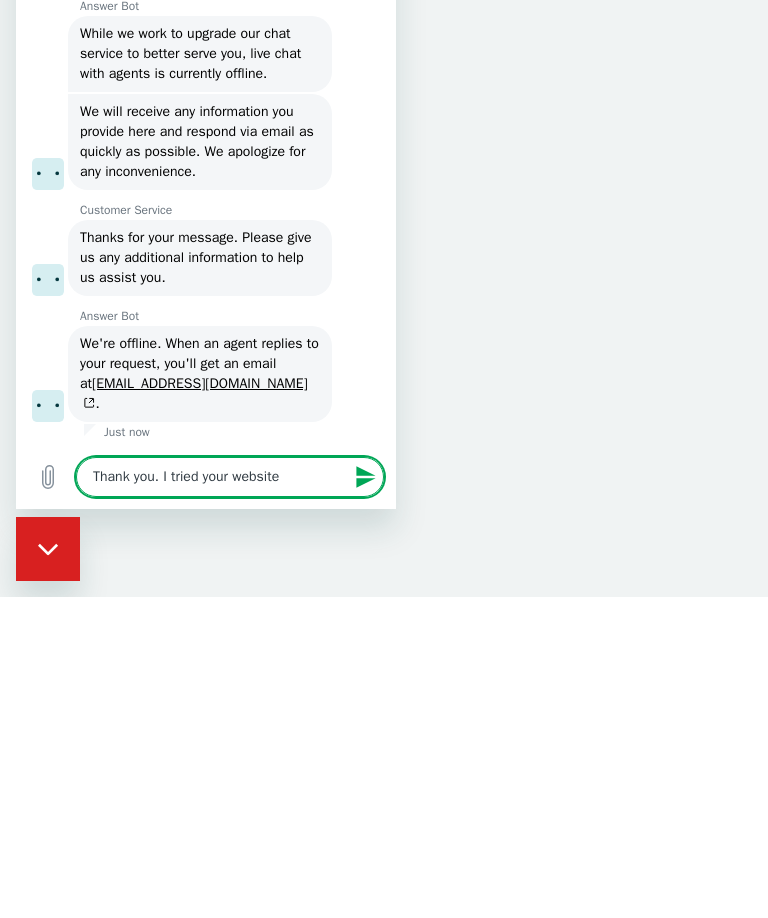 type on "Thank you. I tried your website" 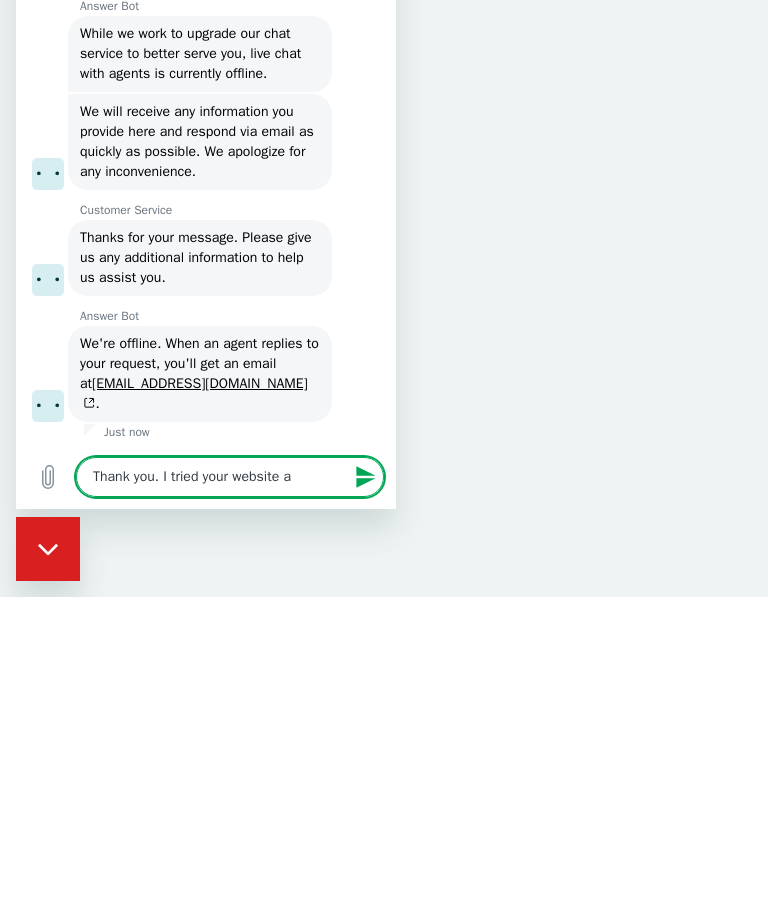 type on "Thank you. I tried your website an" 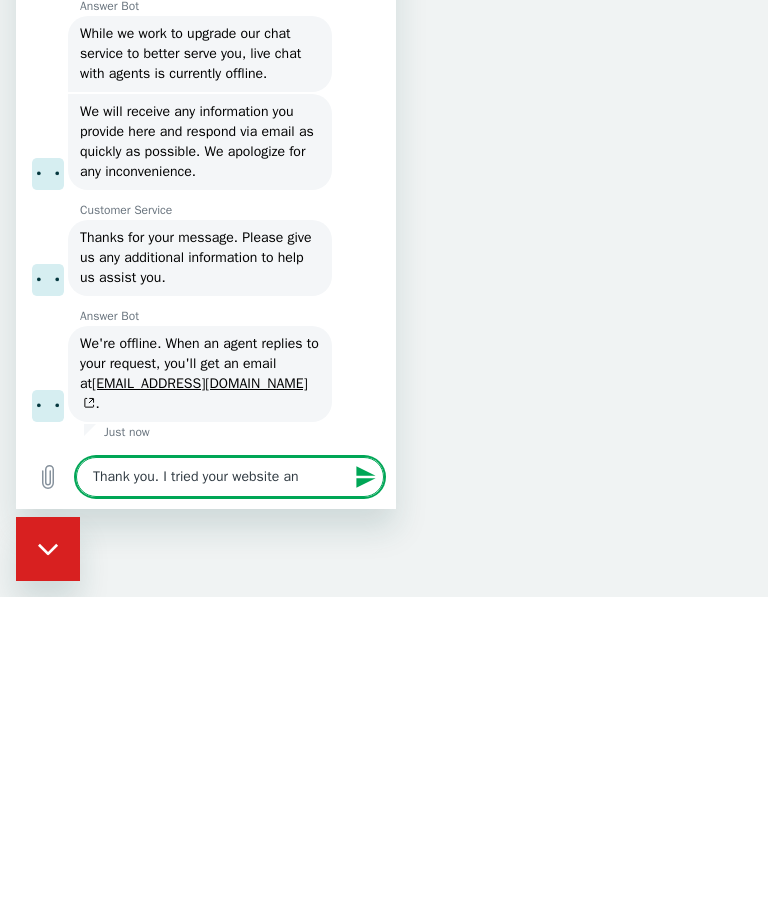 type on "x" 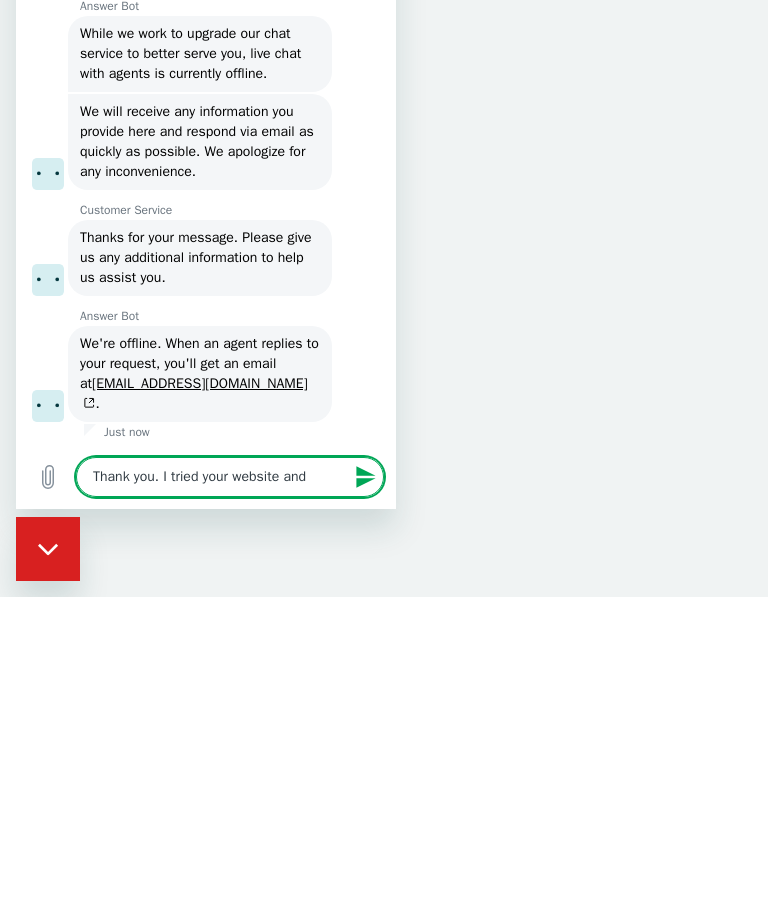 type on "Thank you. I tried your website and" 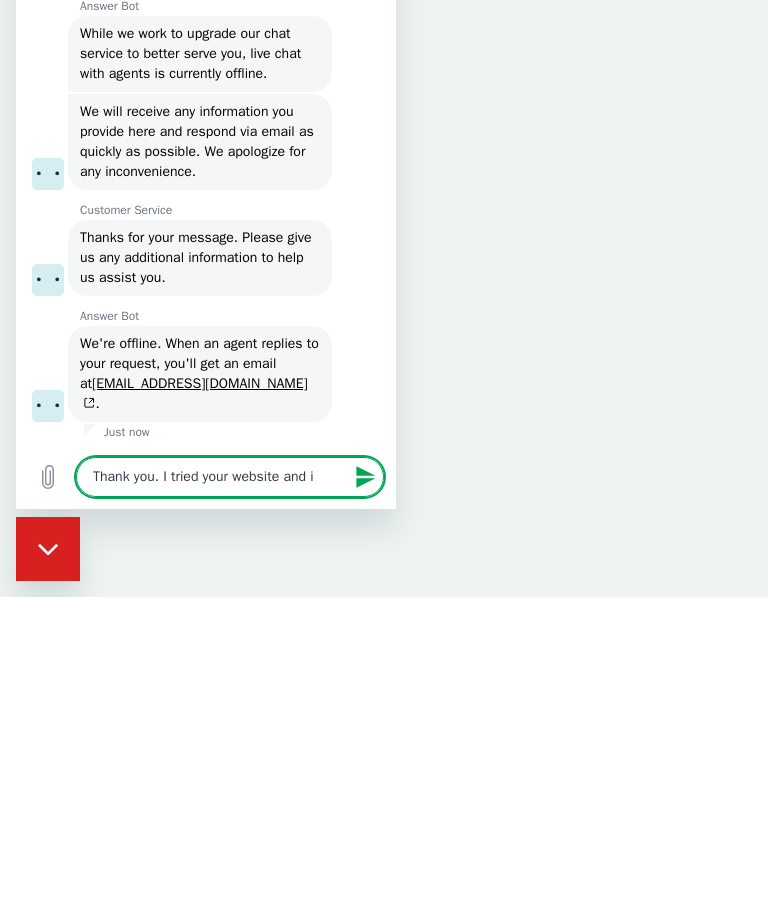 type on "Thank you. I tried your website and it" 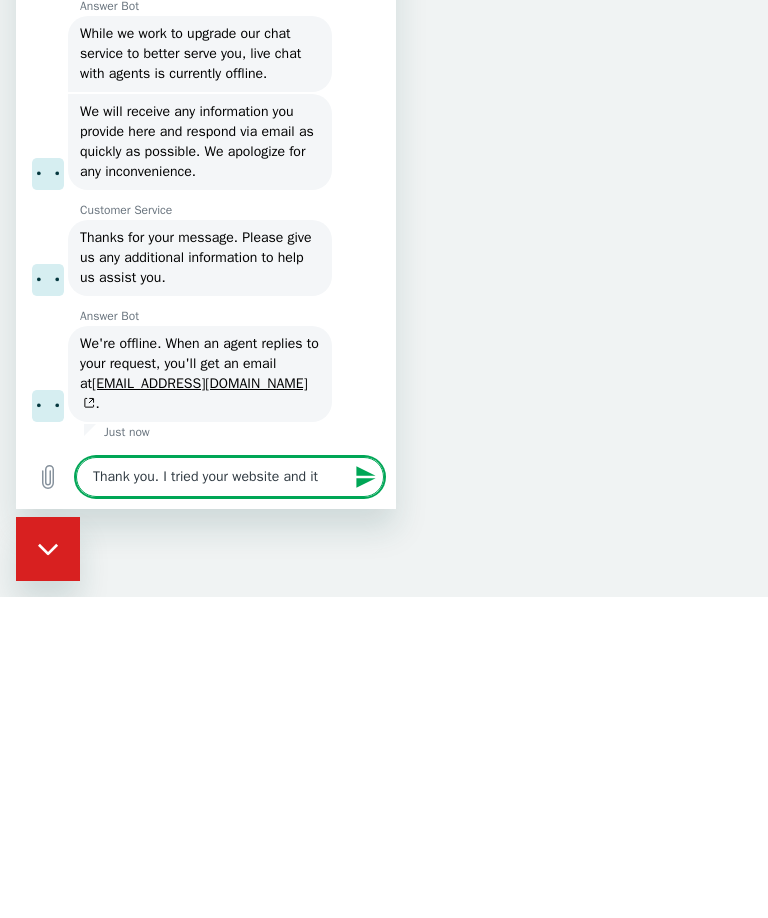 type on "x" 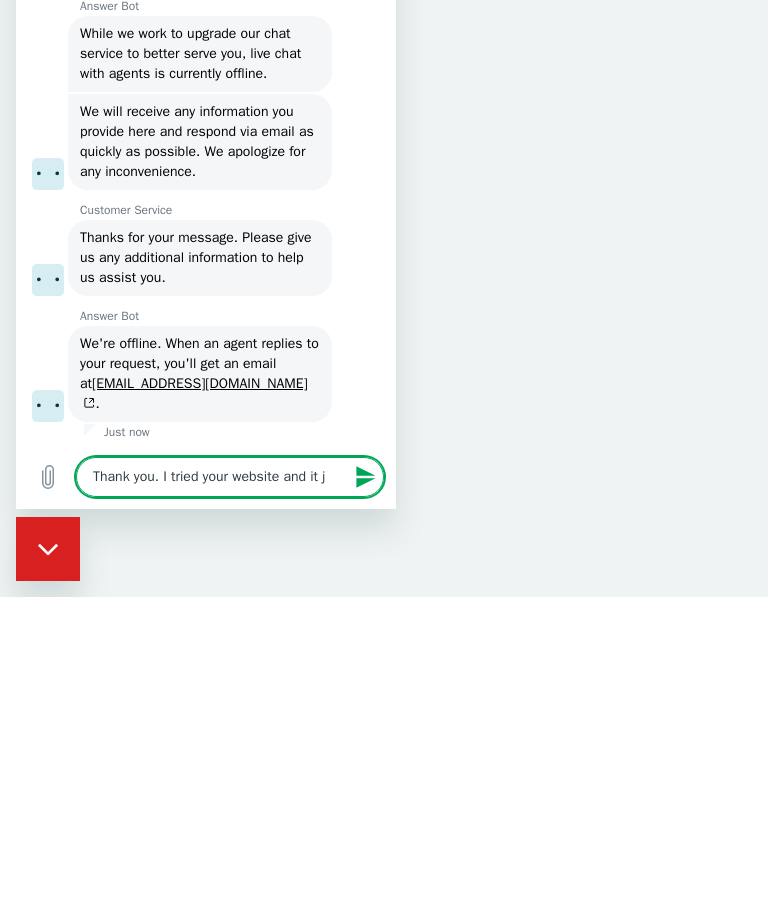 type on "x" 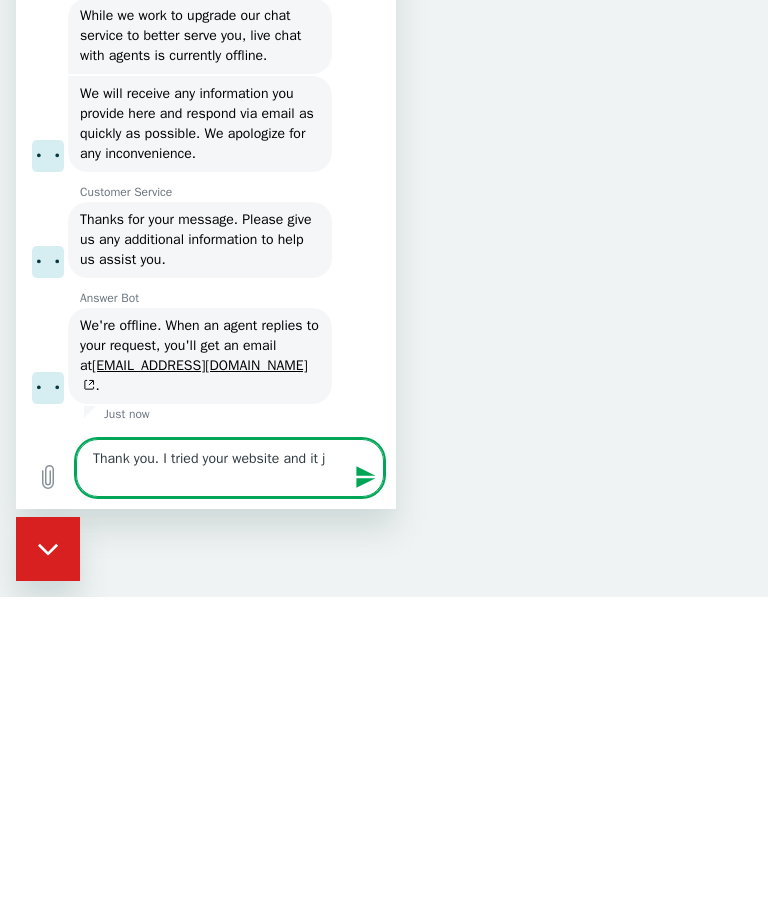 type on "Thank you. I tried your website and it ju" 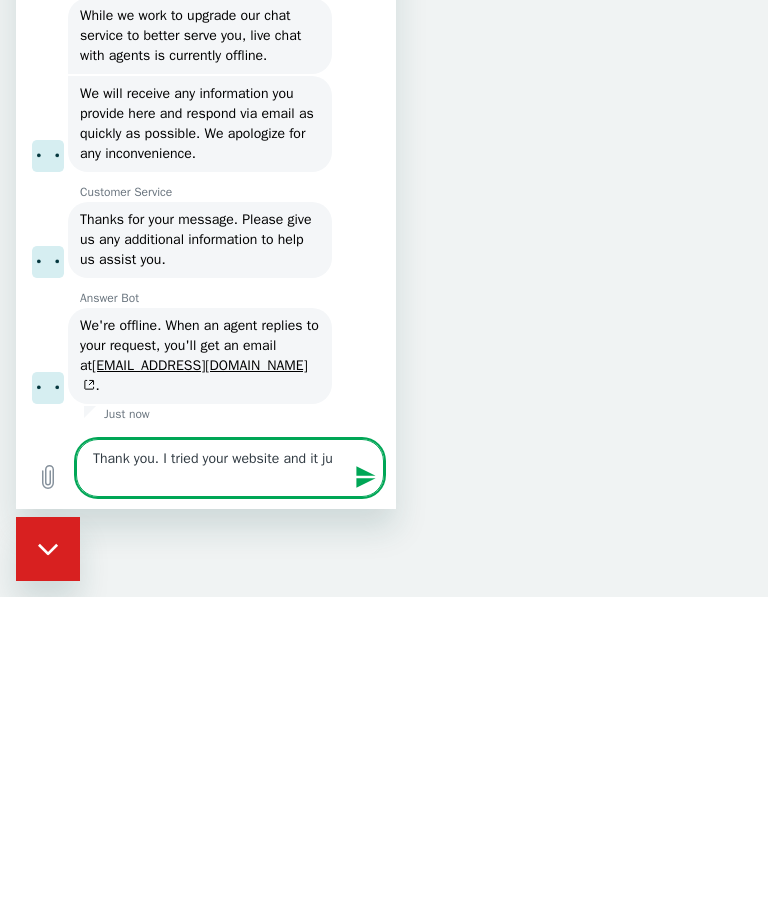 type on "x" 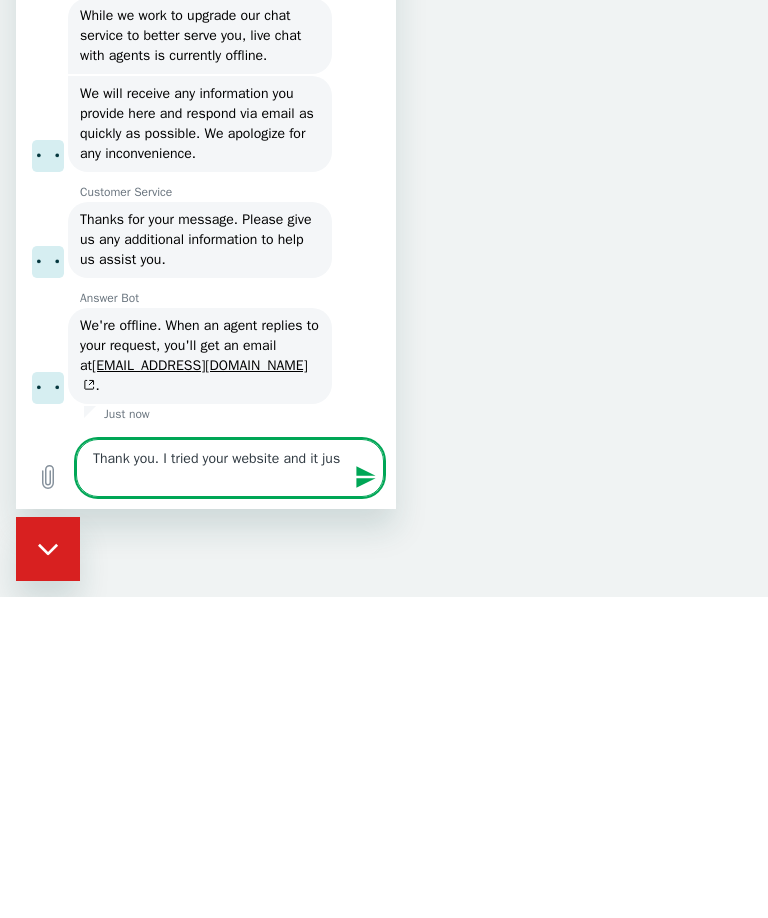 type on "Thank you. I tried your website and it just" 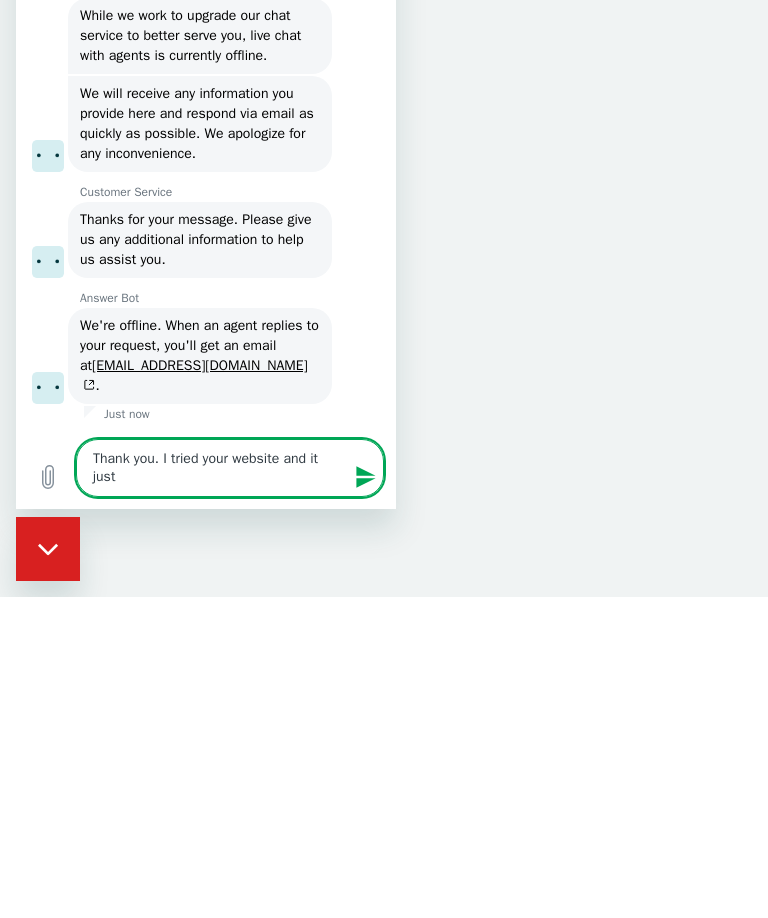 type on "Thank you. I tried your website and it just" 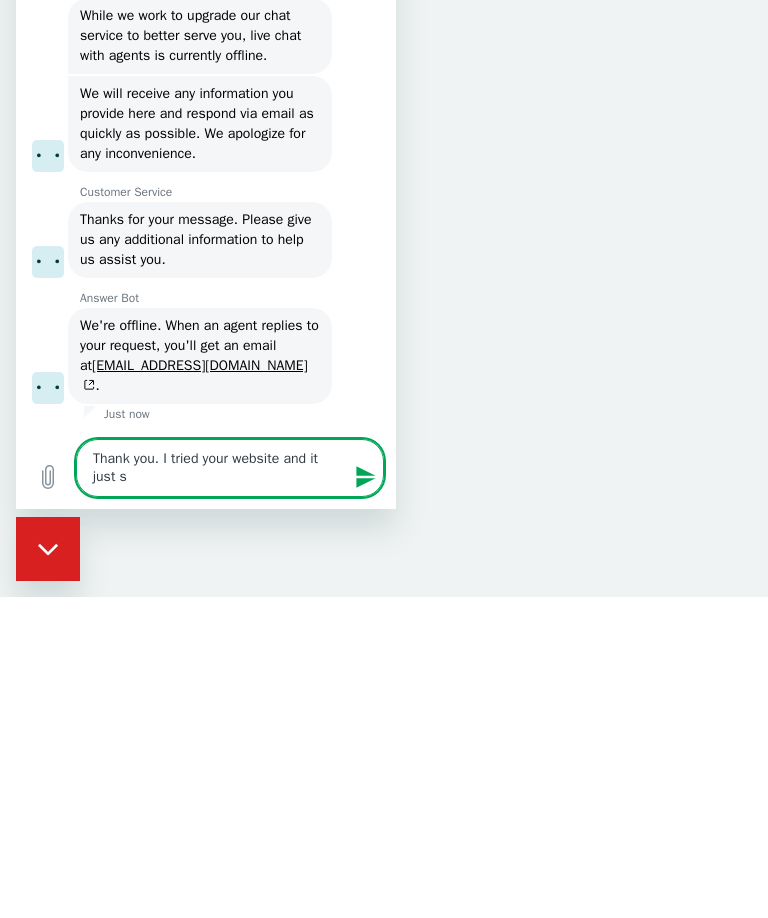 type on "x" 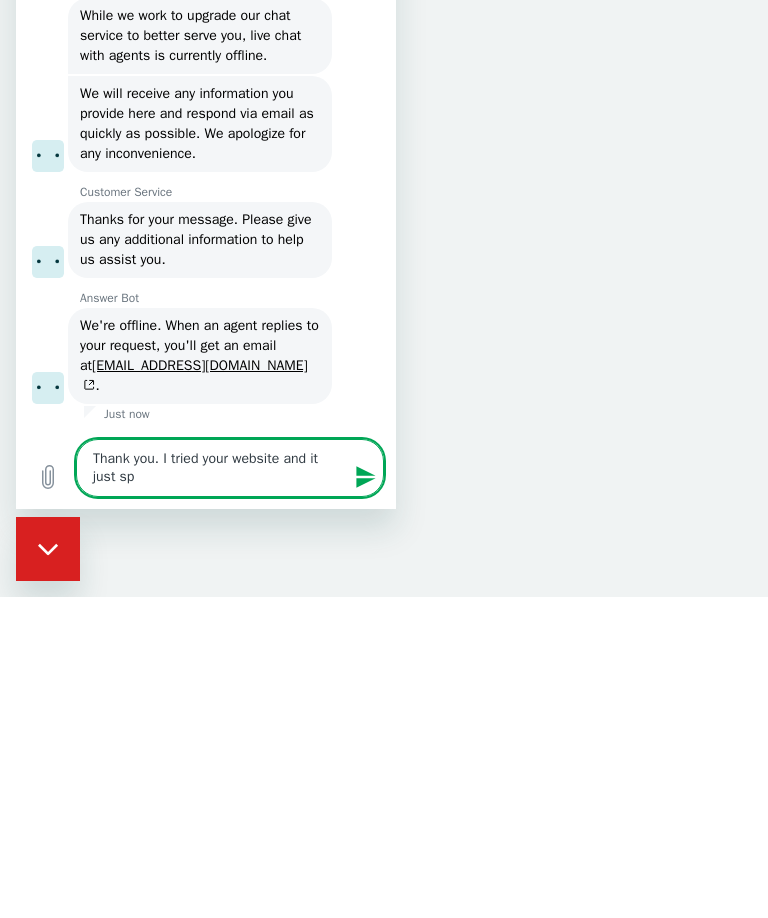 type on "Thank you. I tried your website and it just spi" 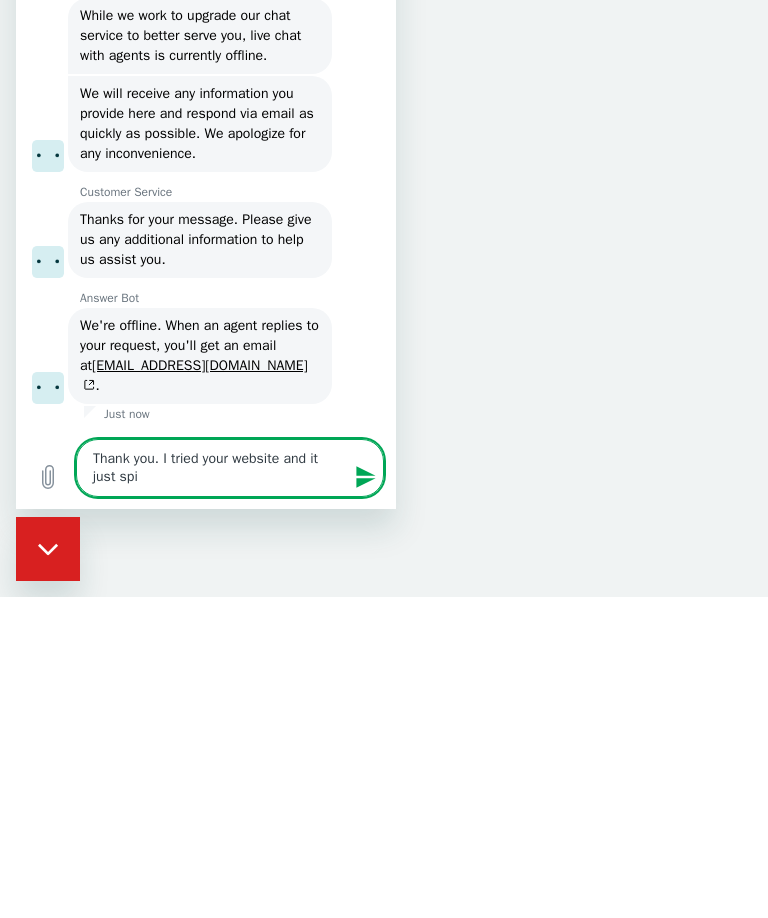 type on "x" 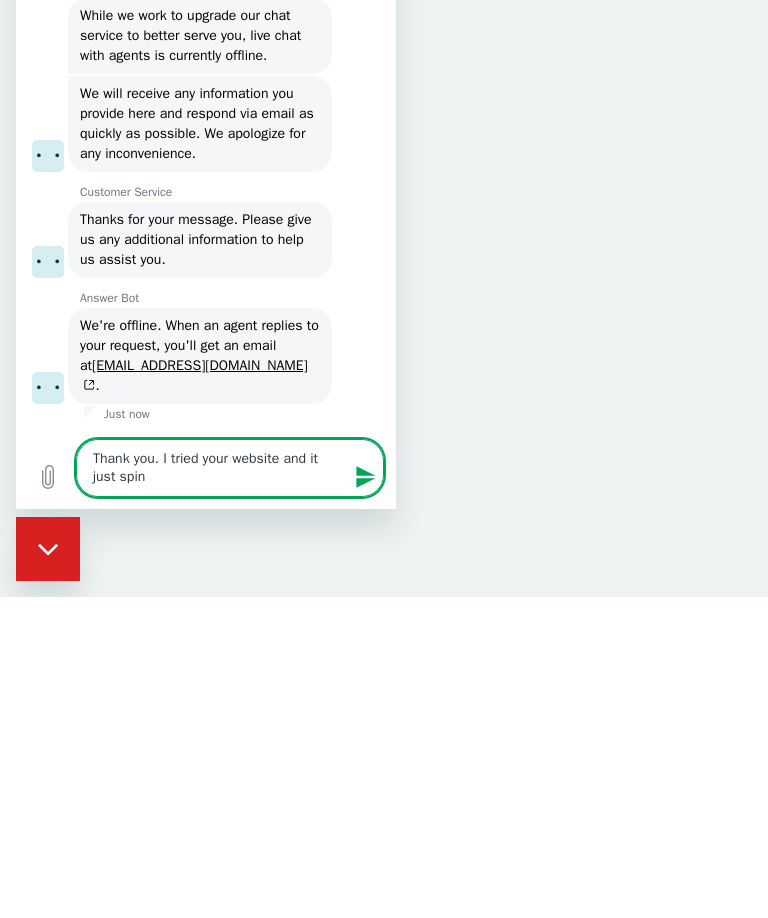 type on "x" 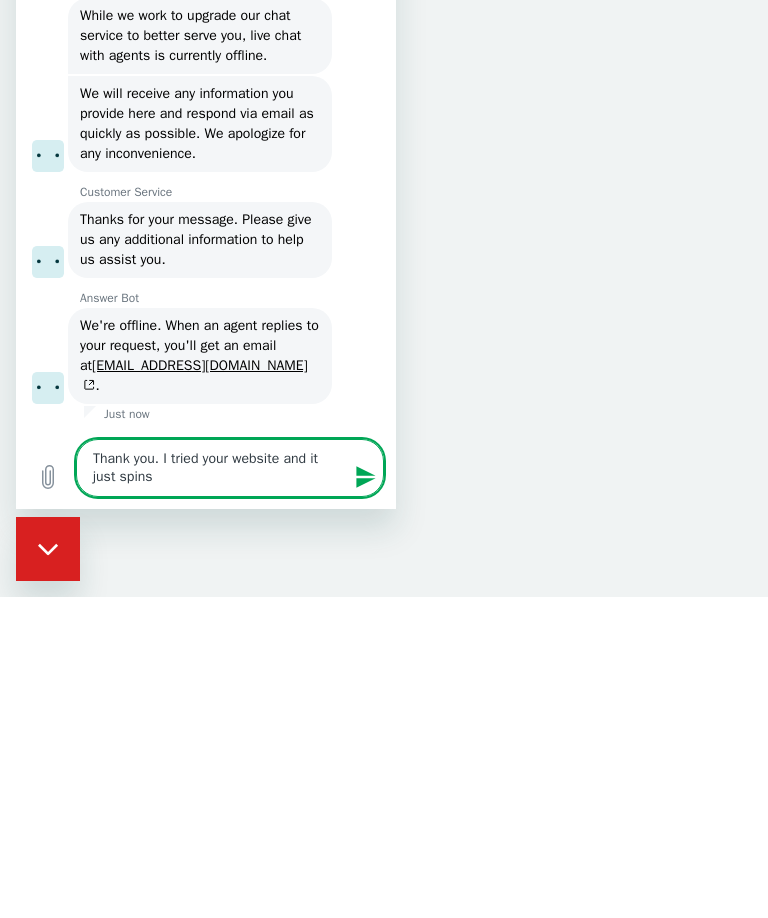 type on "x" 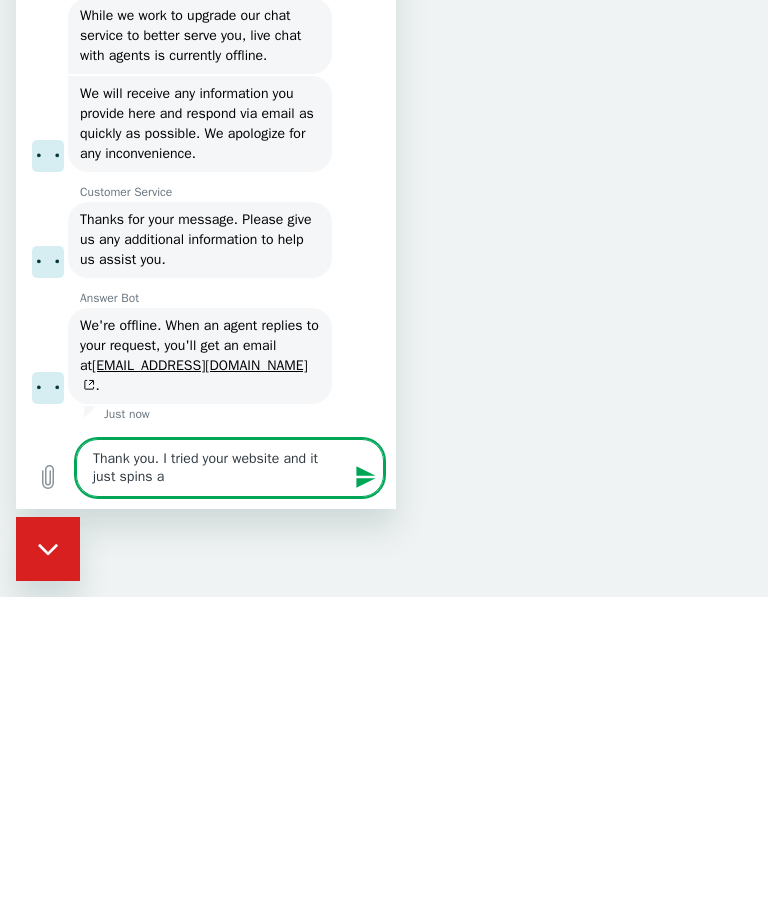 type on "Thank you. I tried your website and it just spins an" 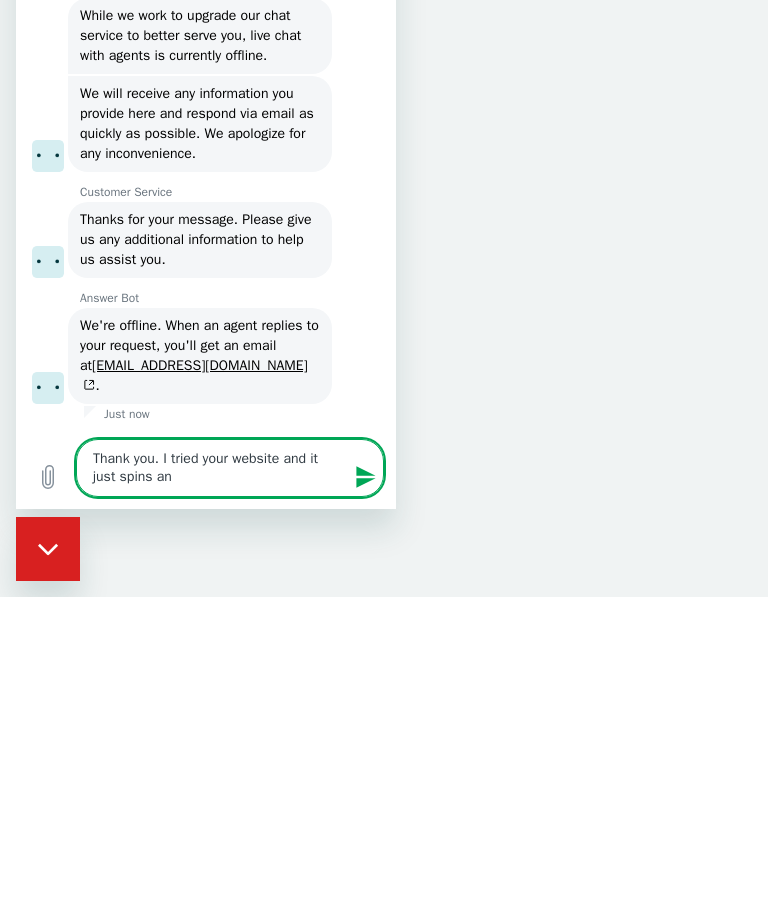 type on "x" 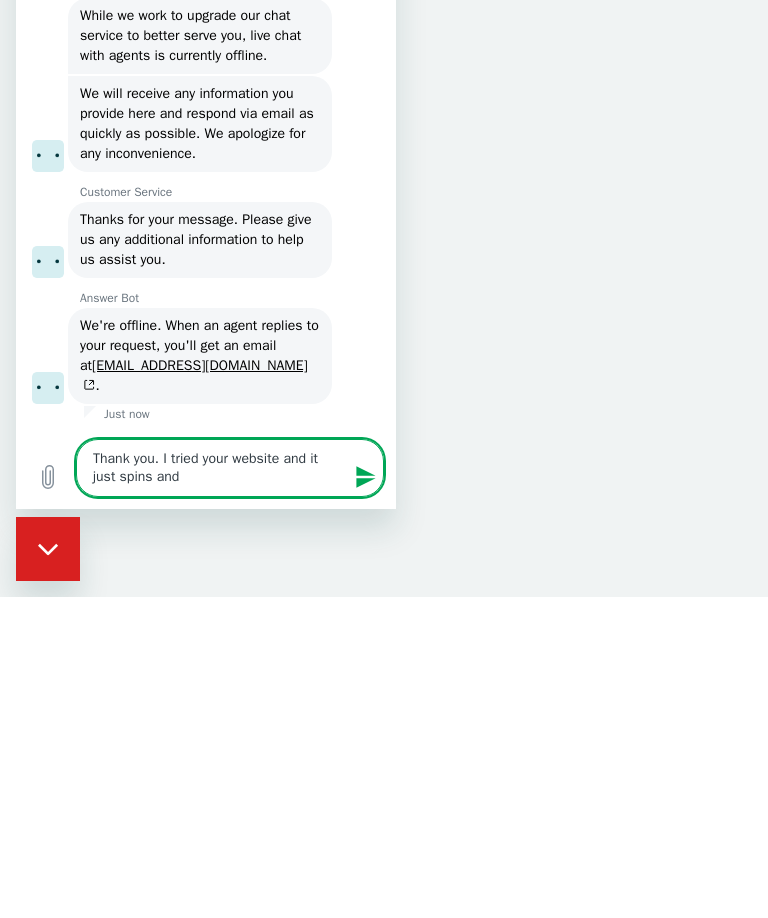 type on "x" 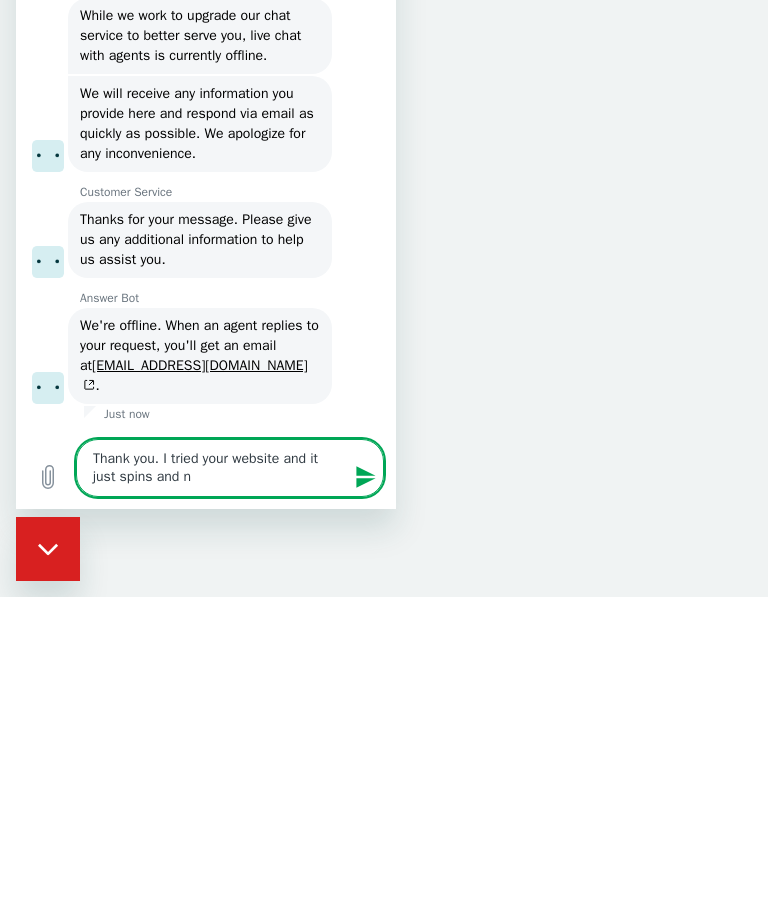 type on "Thank you. I tried your website and it just spins and ne" 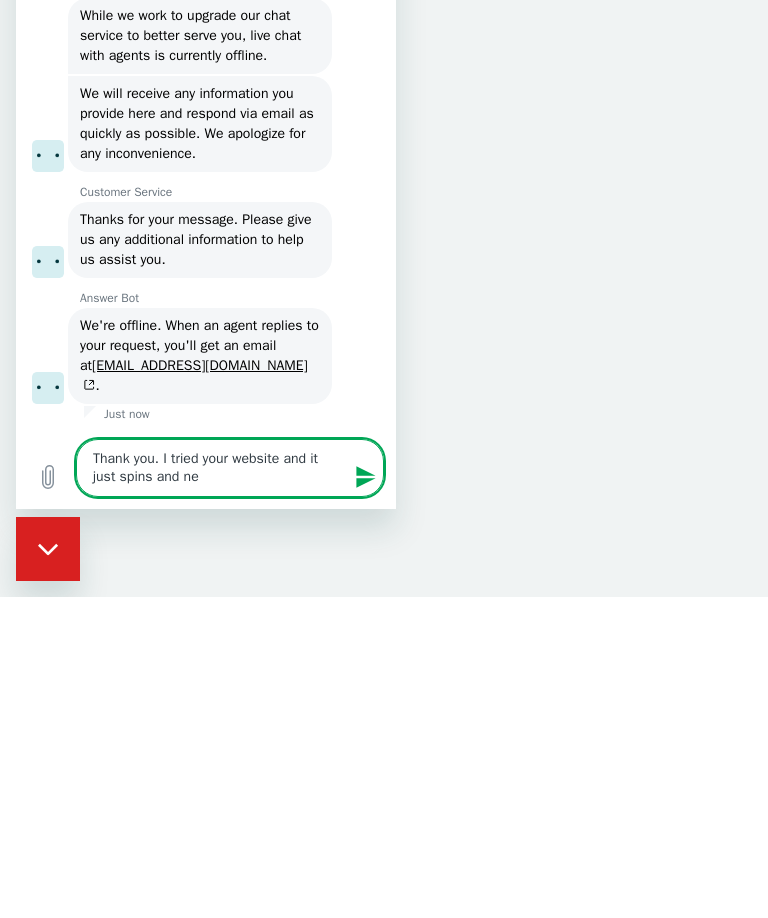 type on "x" 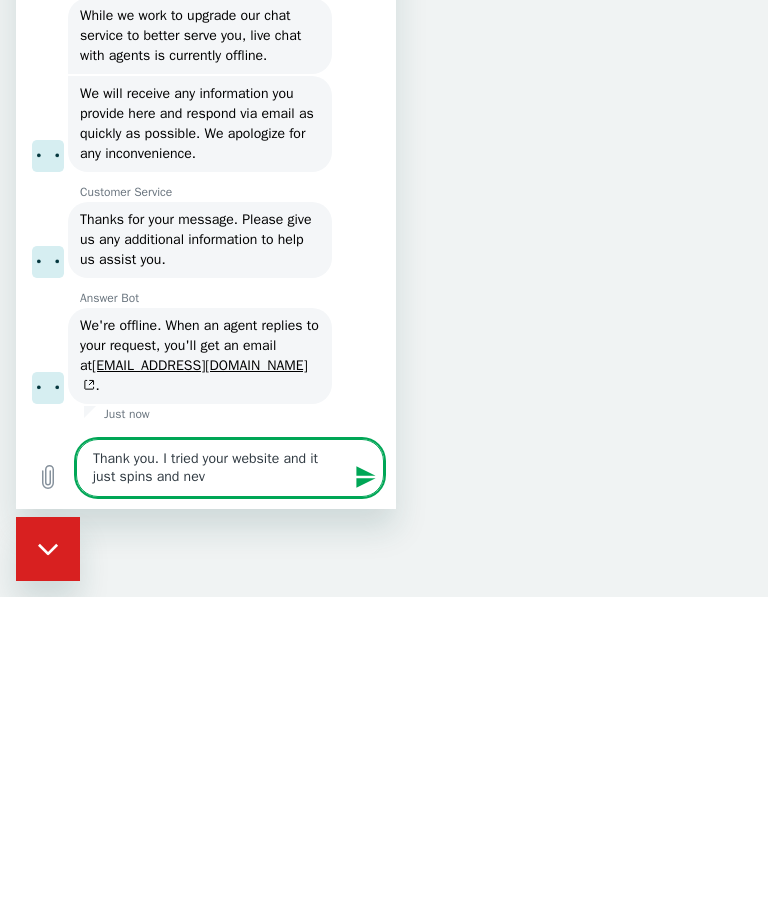 type on "Thank you. I tried your website and it just spins and neve" 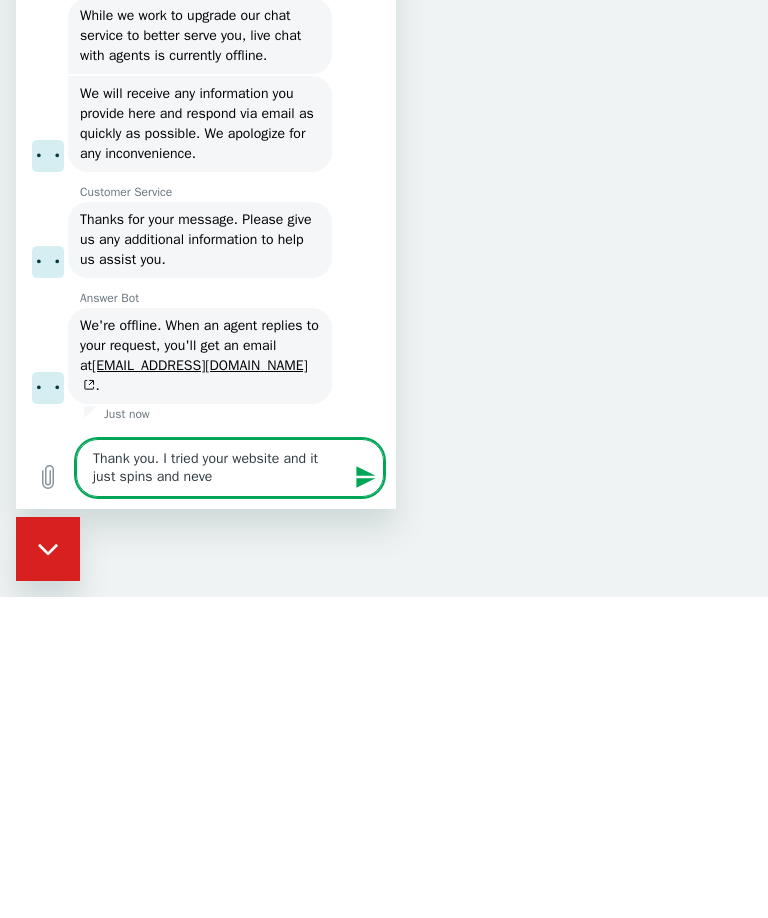type on "x" 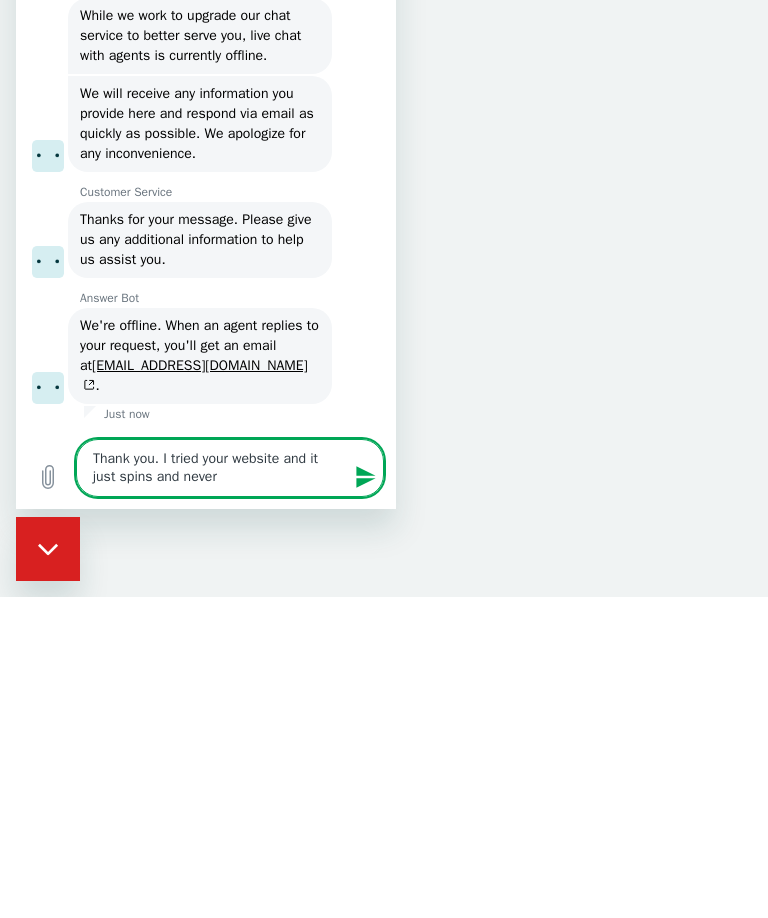 type on "x" 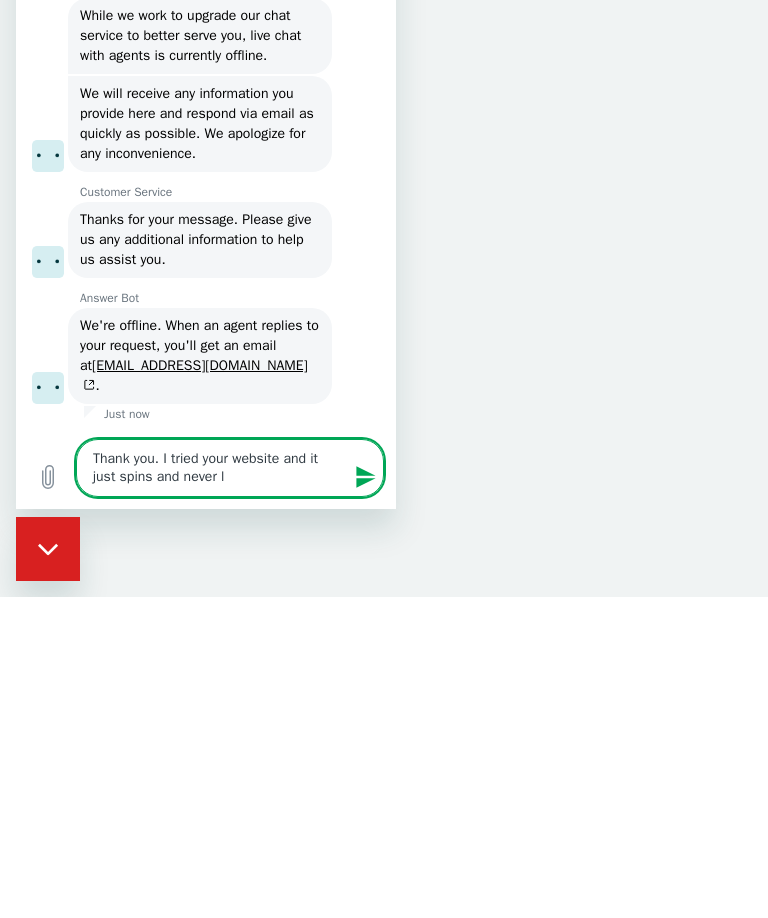 type on "x" 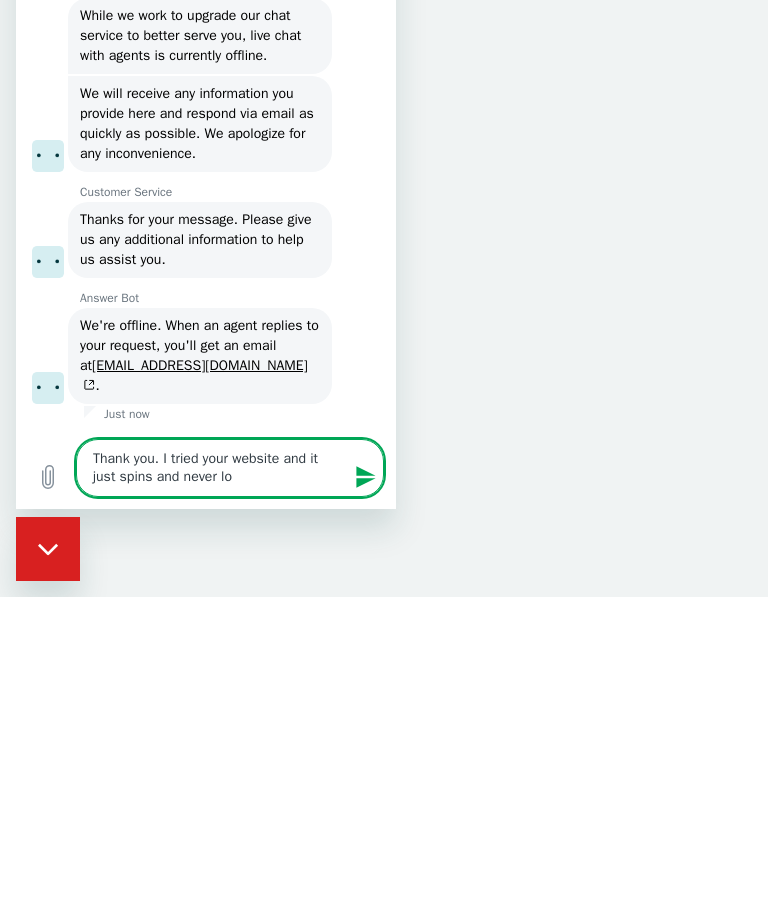 type on "x" 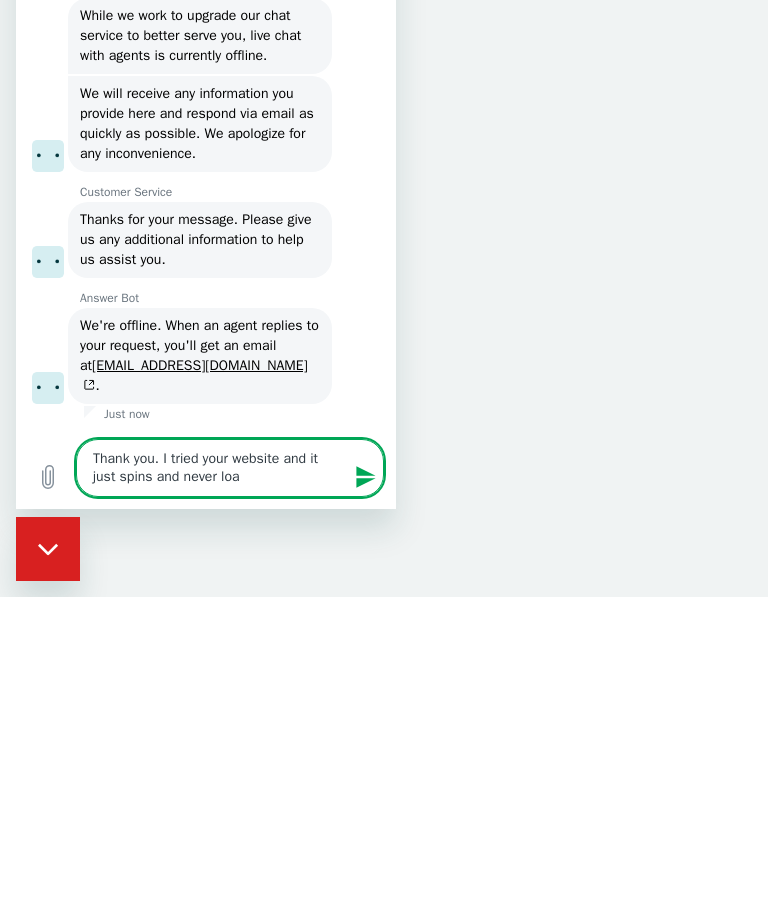 type on "x" 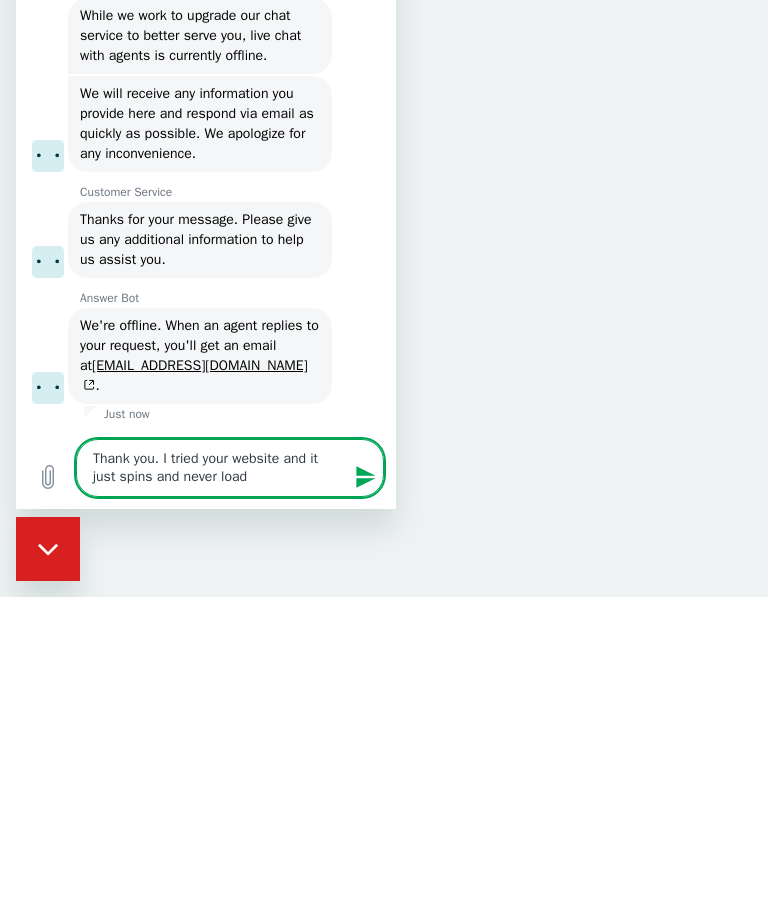 type on "x" 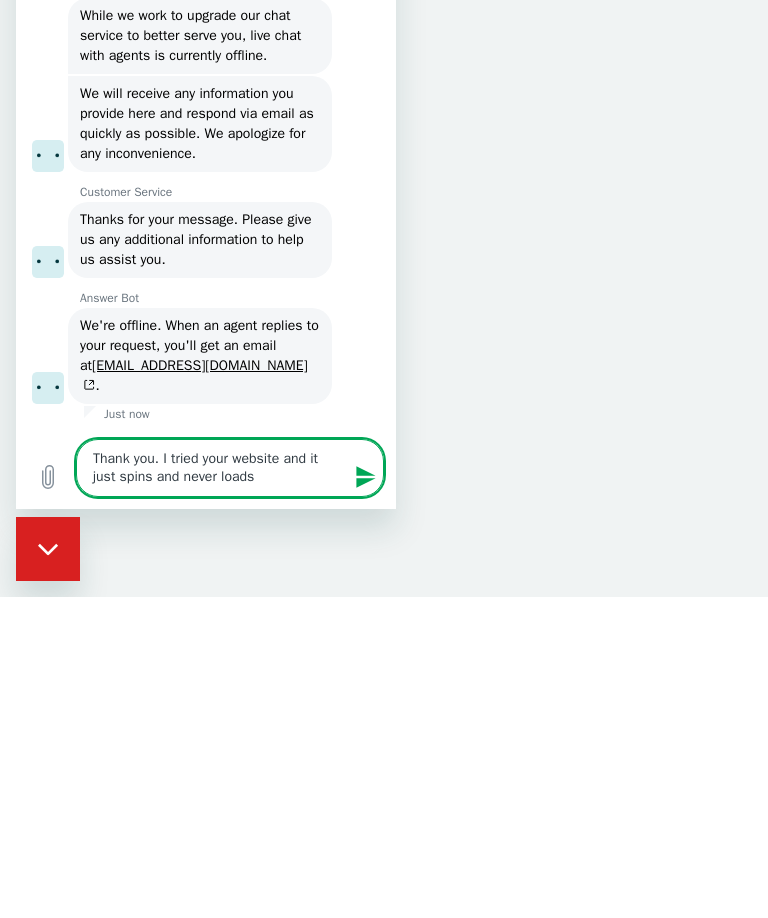 type on "Thank you. I tried your website and it just spins and never loads" 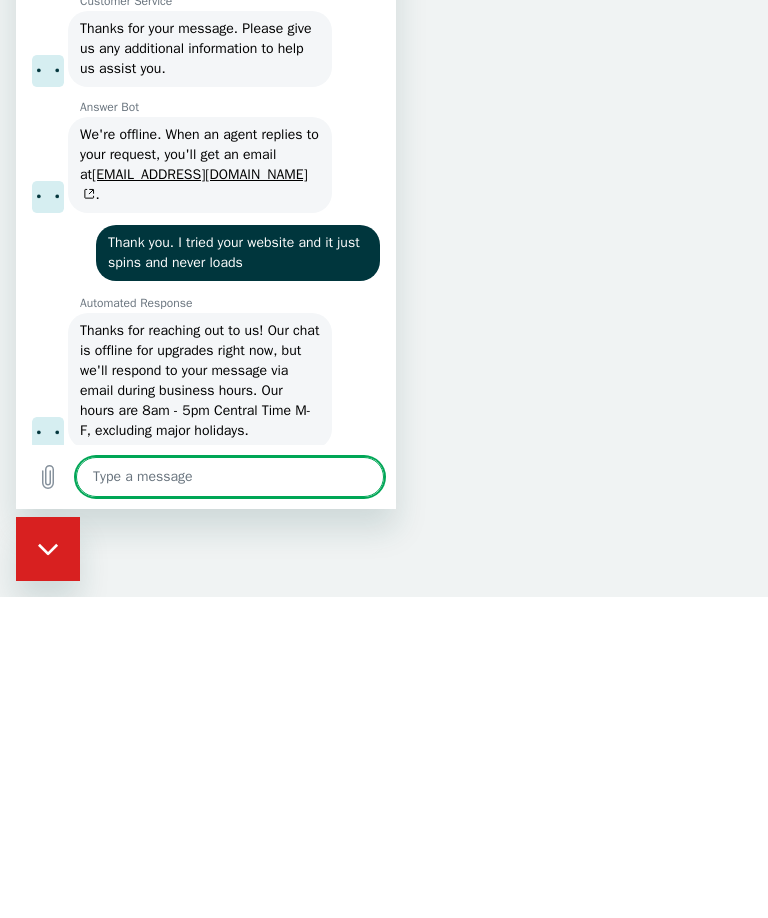 type on "x" 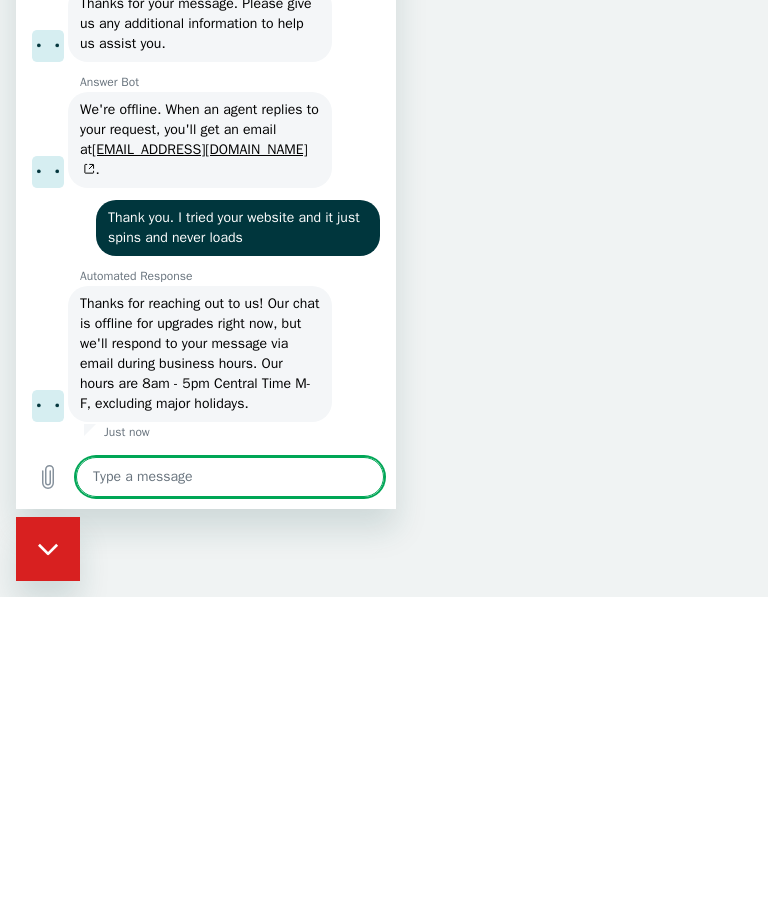 scroll, scrollTop: 1297, scrollLeft: 0, axis: vertical 